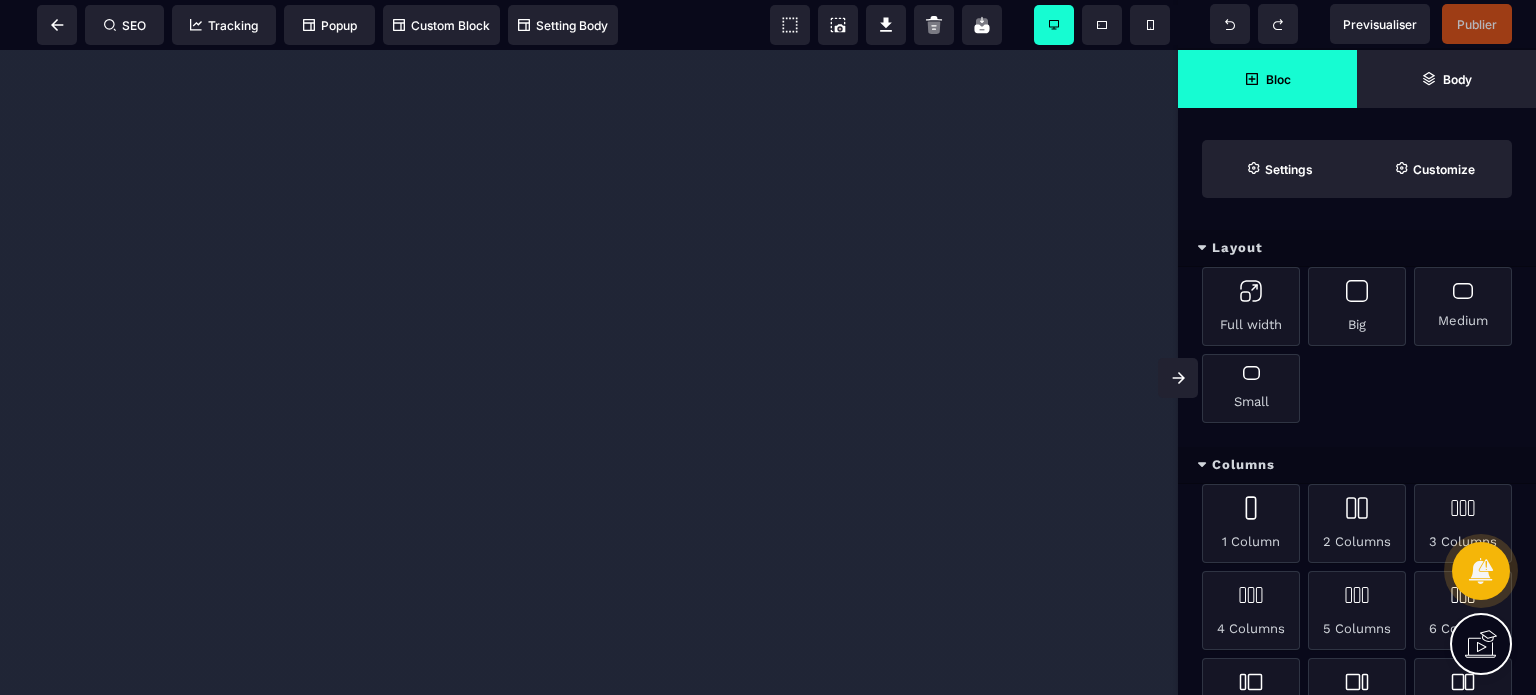 scroll, scrollTop: 0, scrollLeft: 0, axis: both 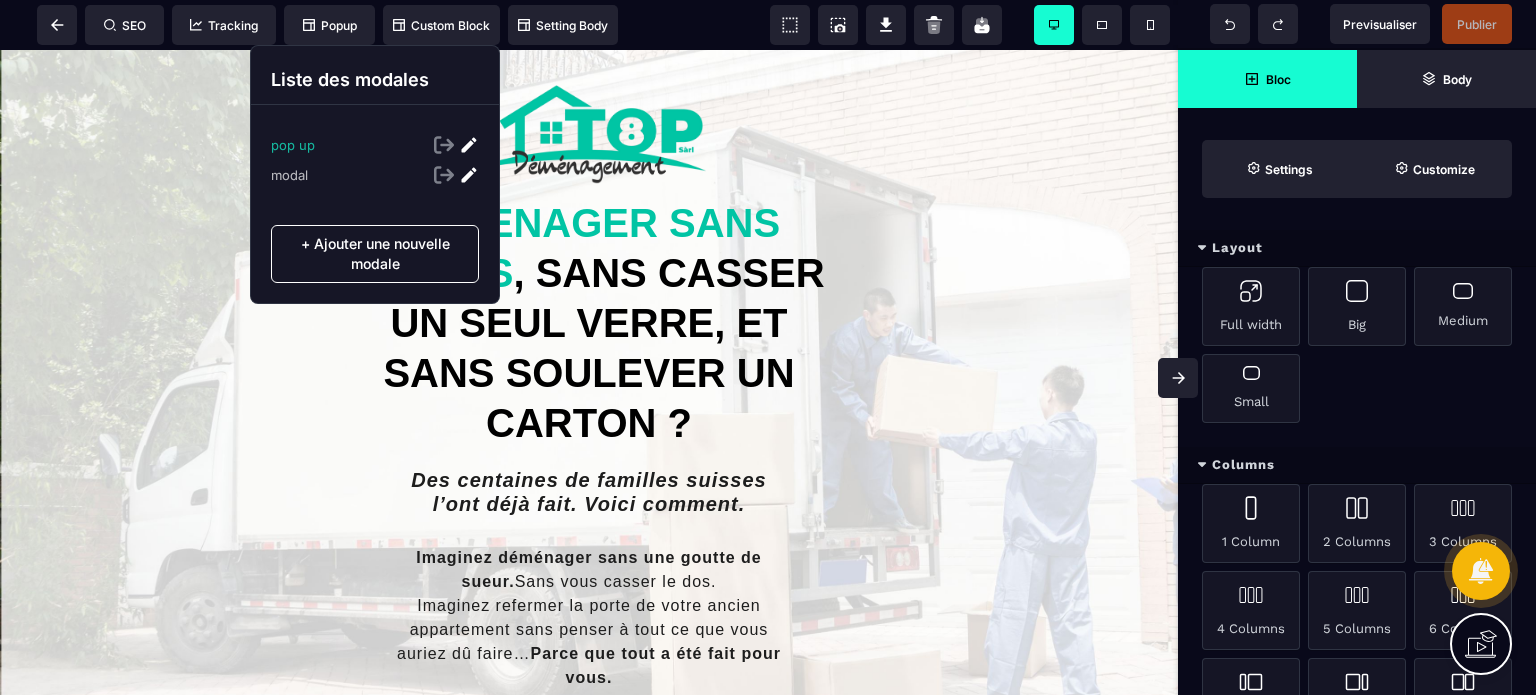 click at bounding box center [469, 145] 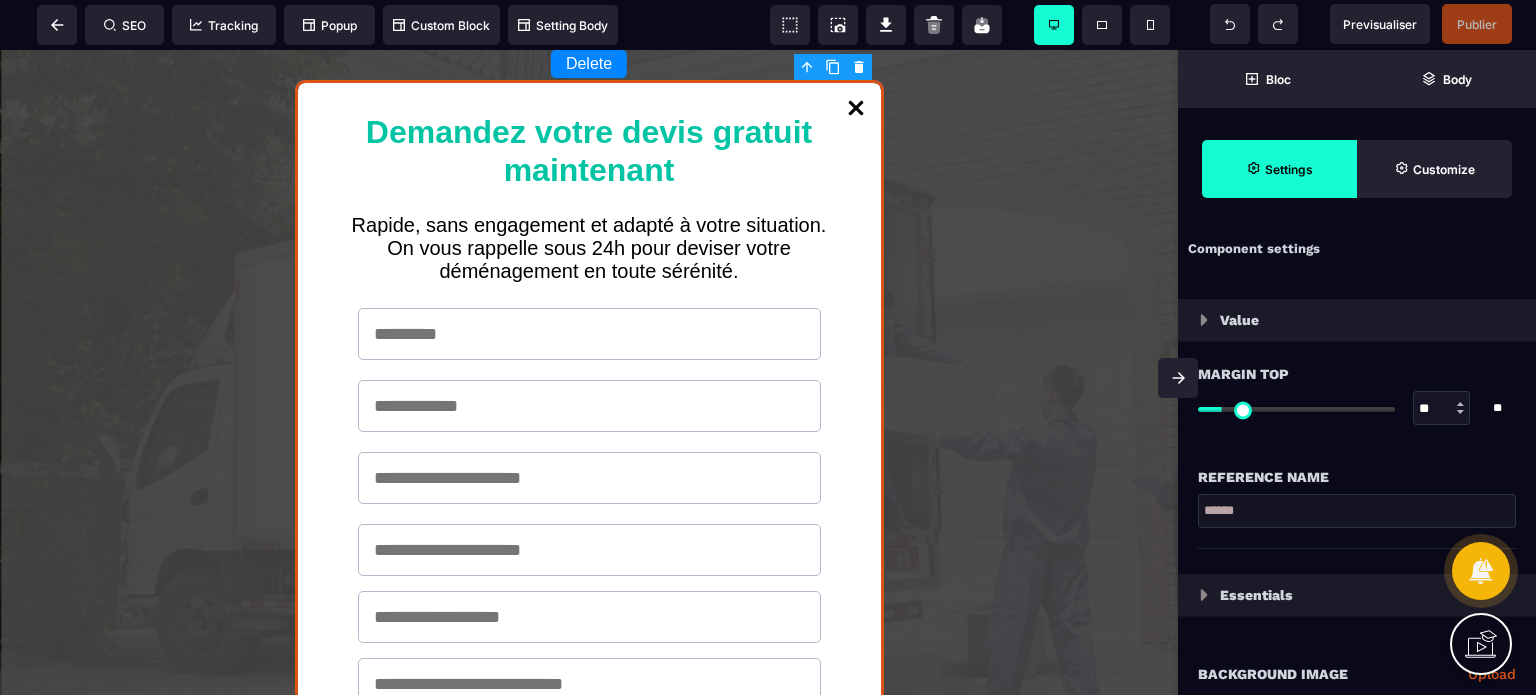 type on "*" 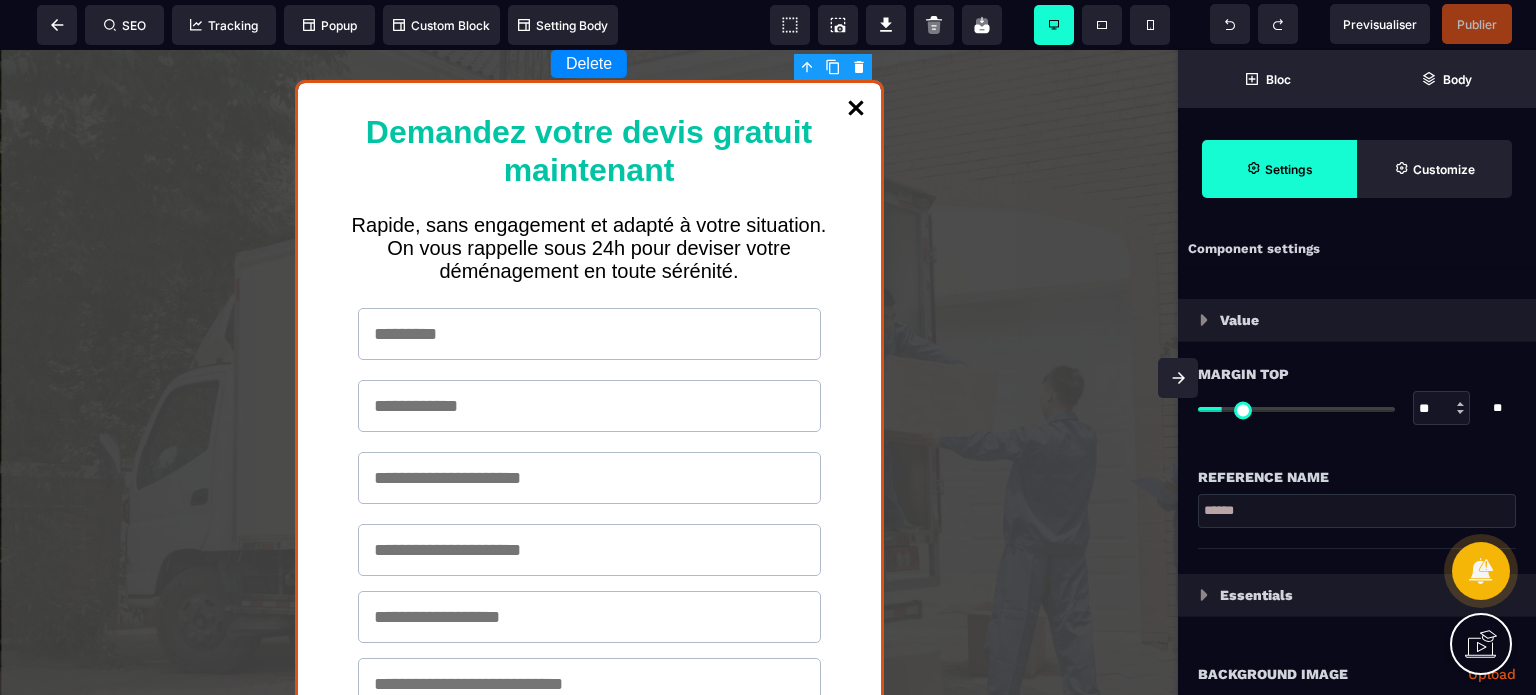 type on "*" 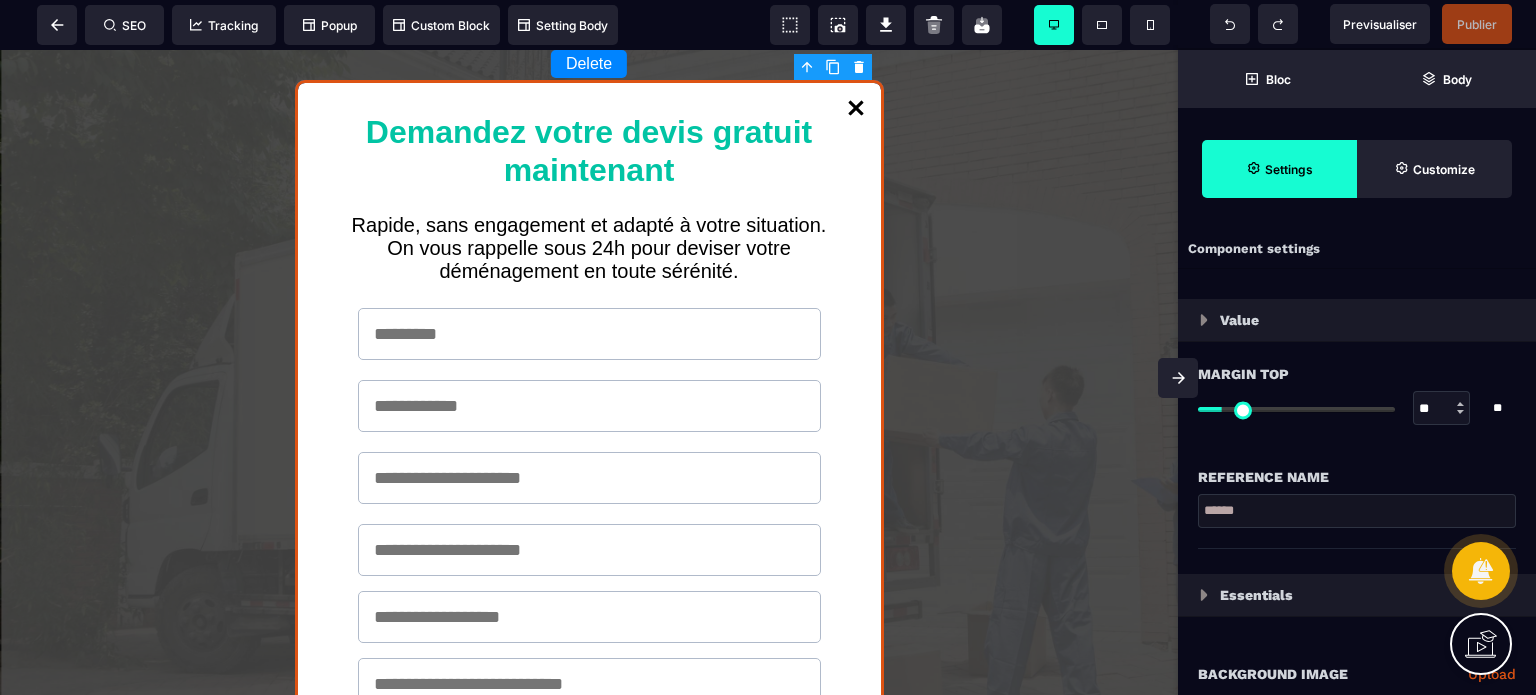 type on "*" 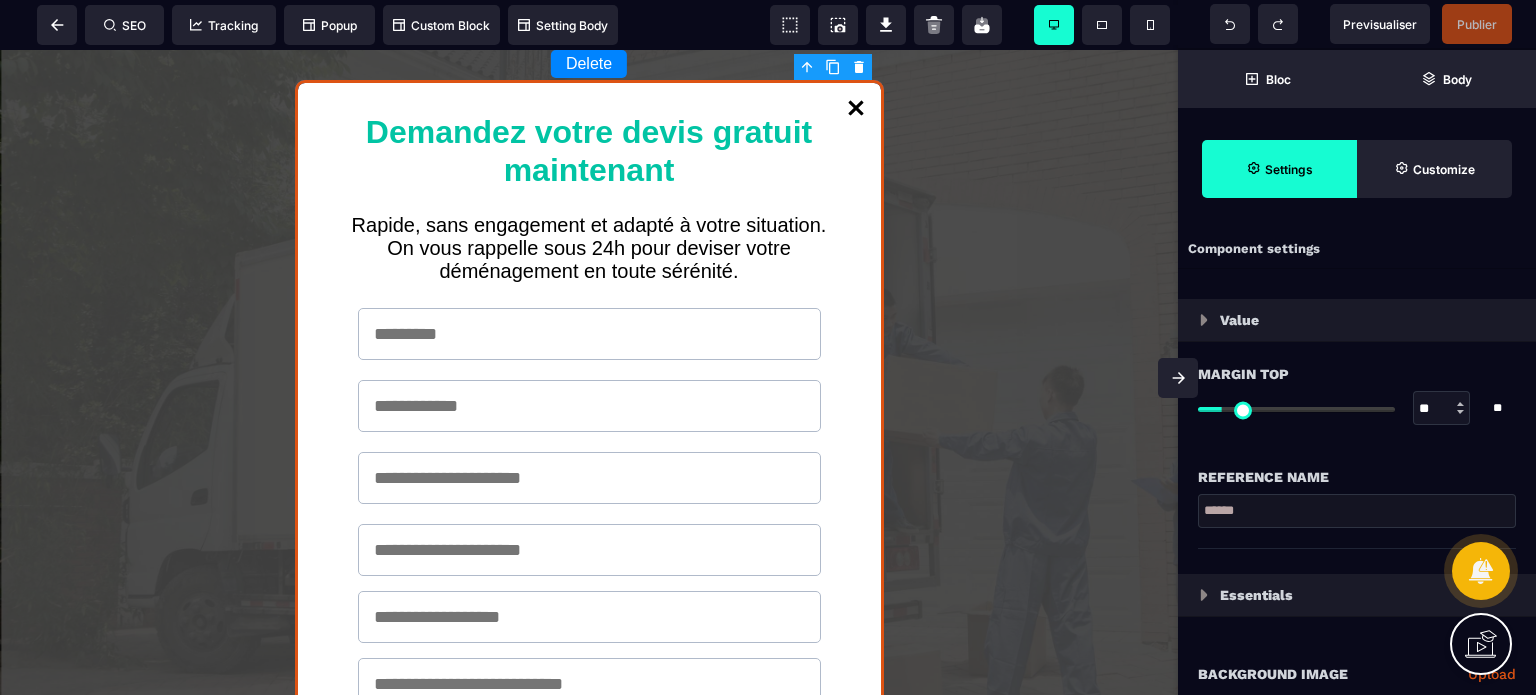 type on "*" 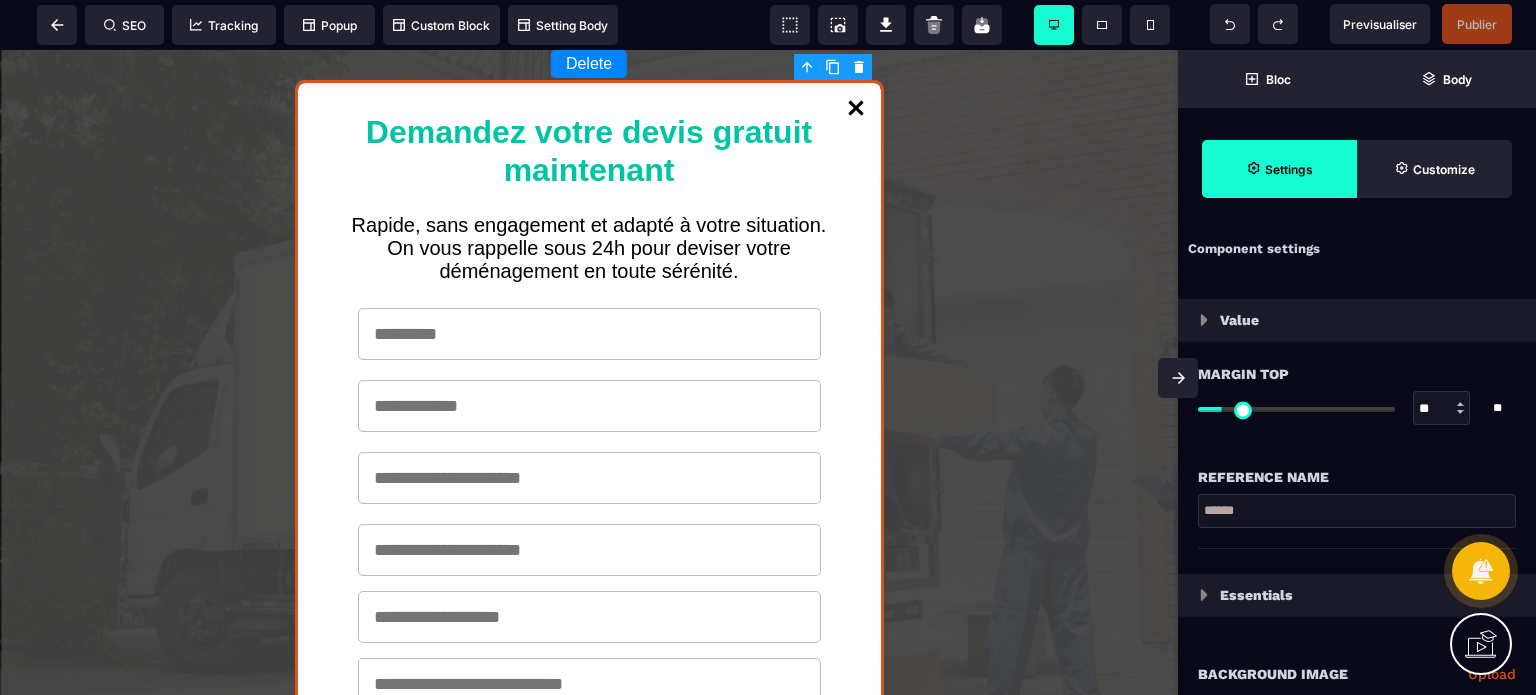 type on "*" 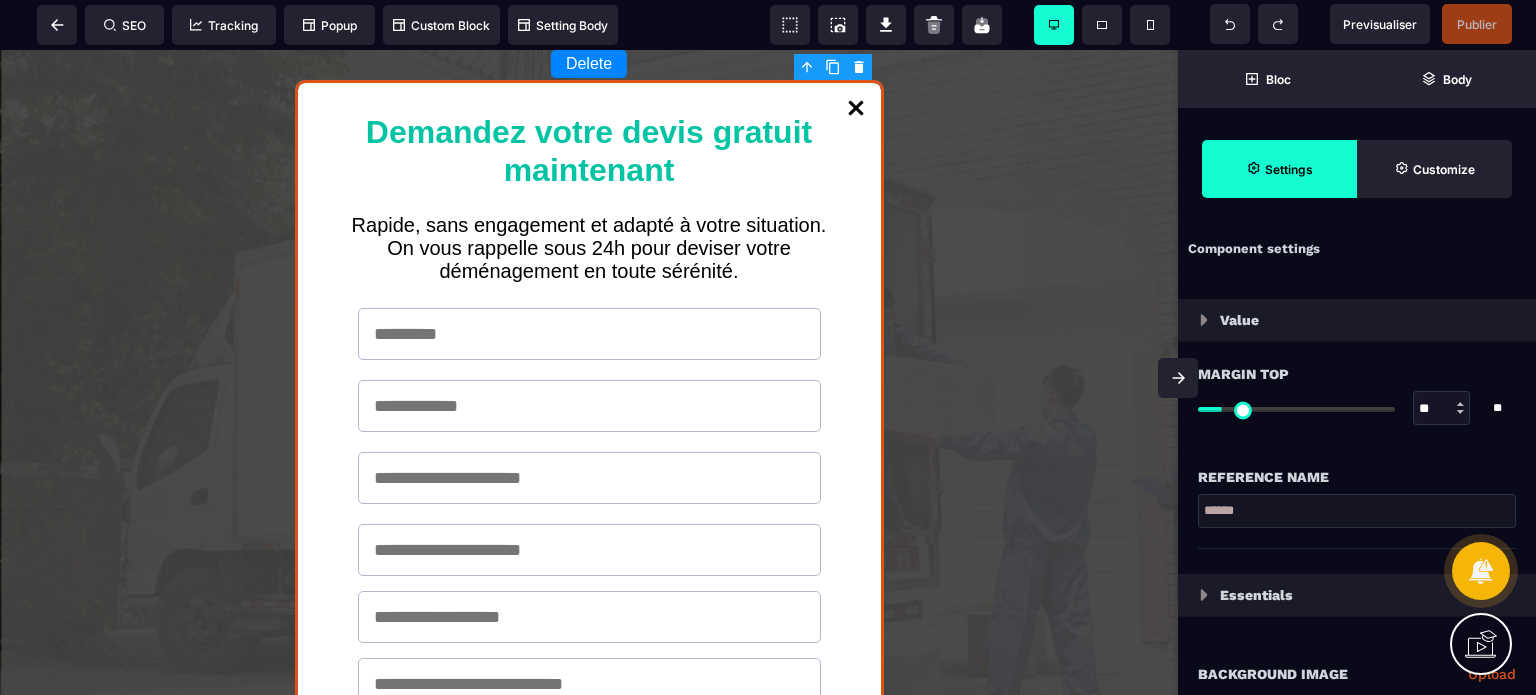 select on "*****" 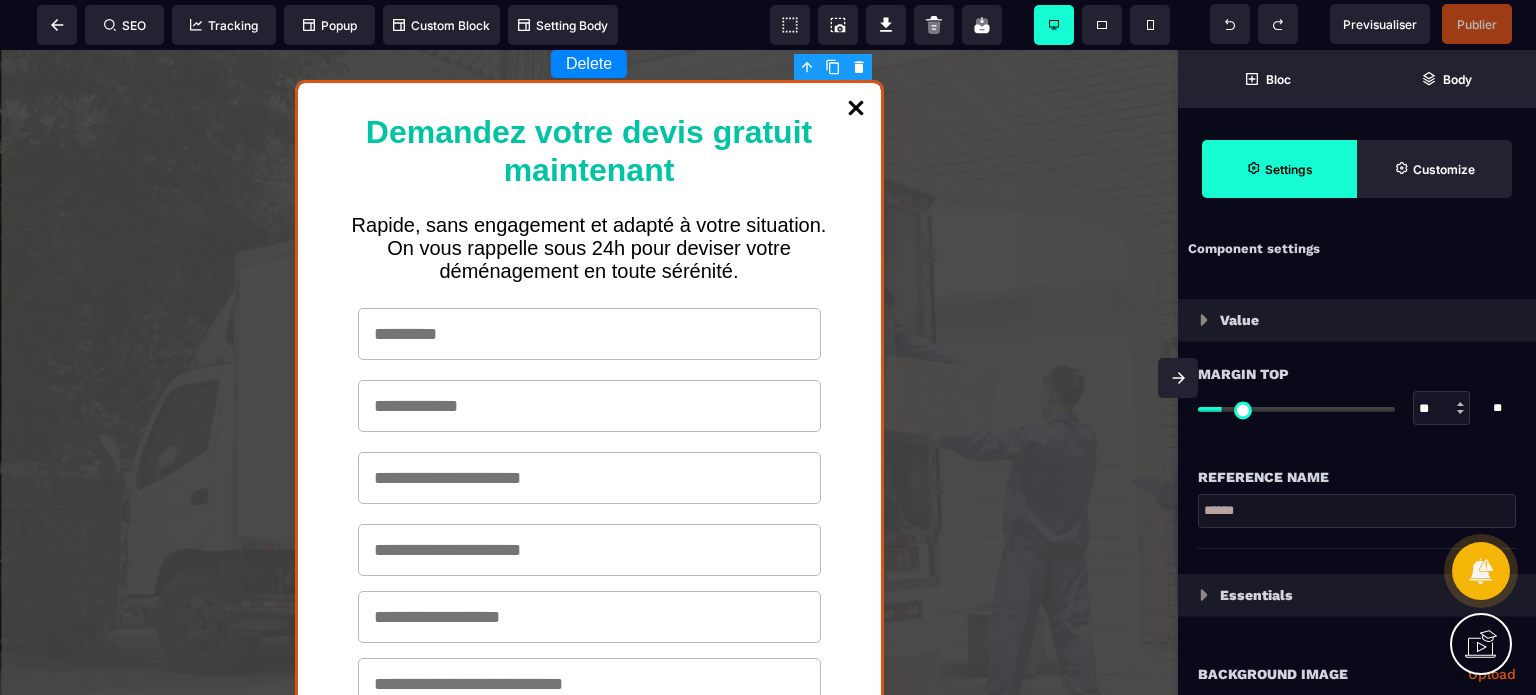select on "*" 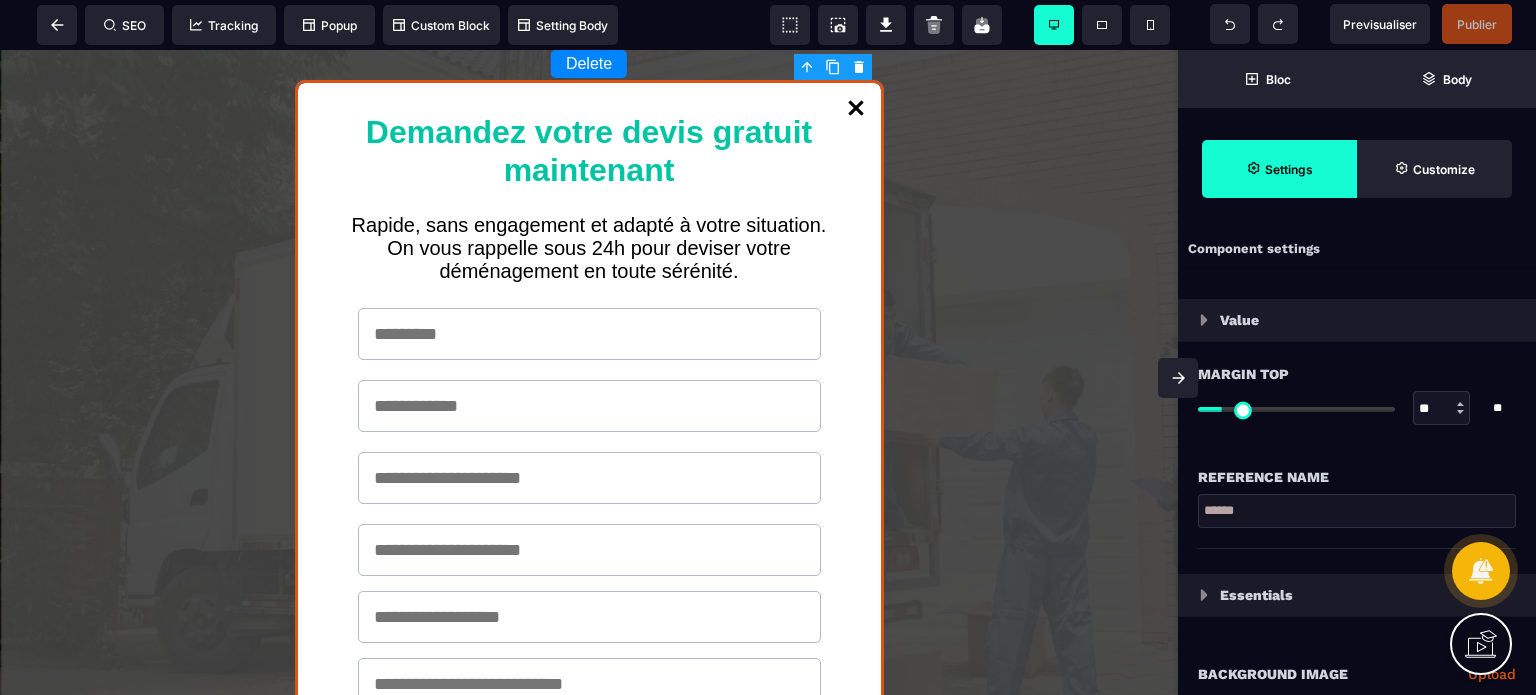 select on "**" 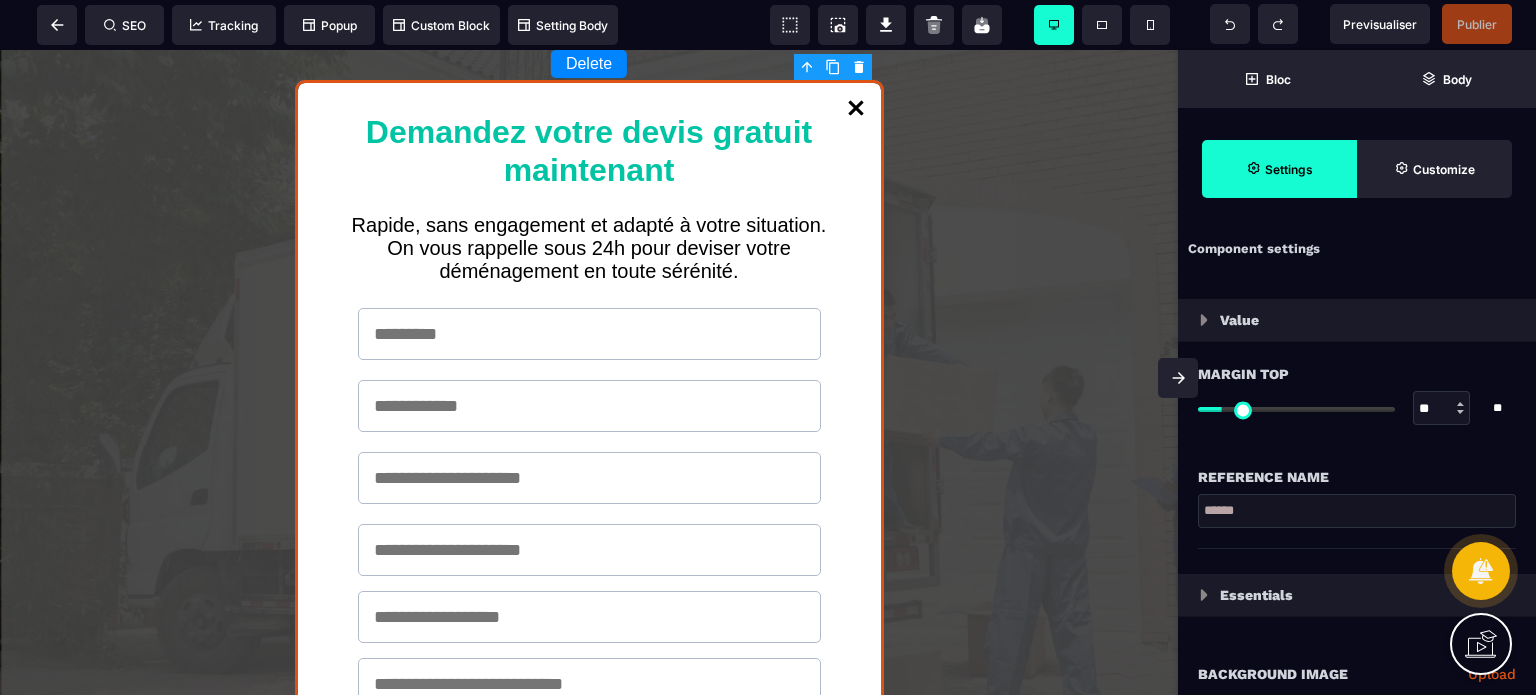 select on "**" 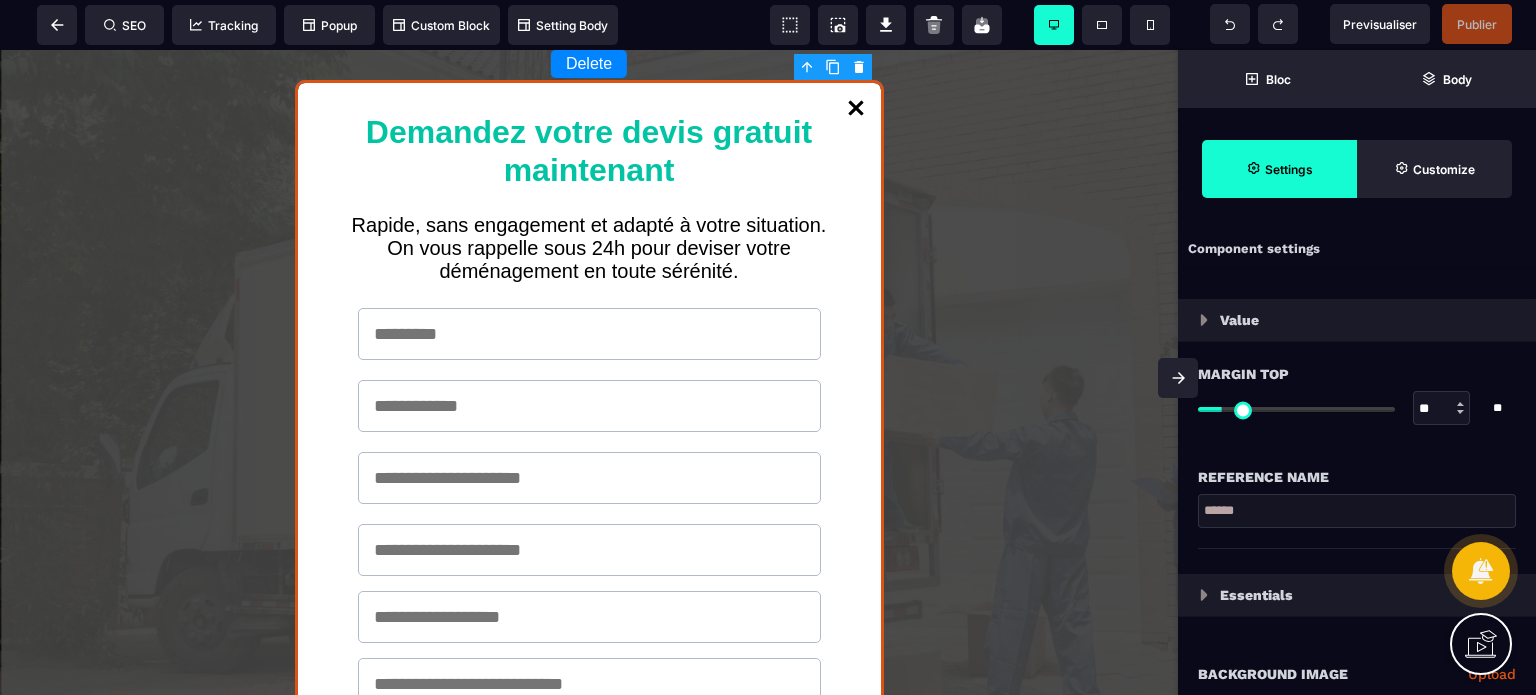 select on "**" 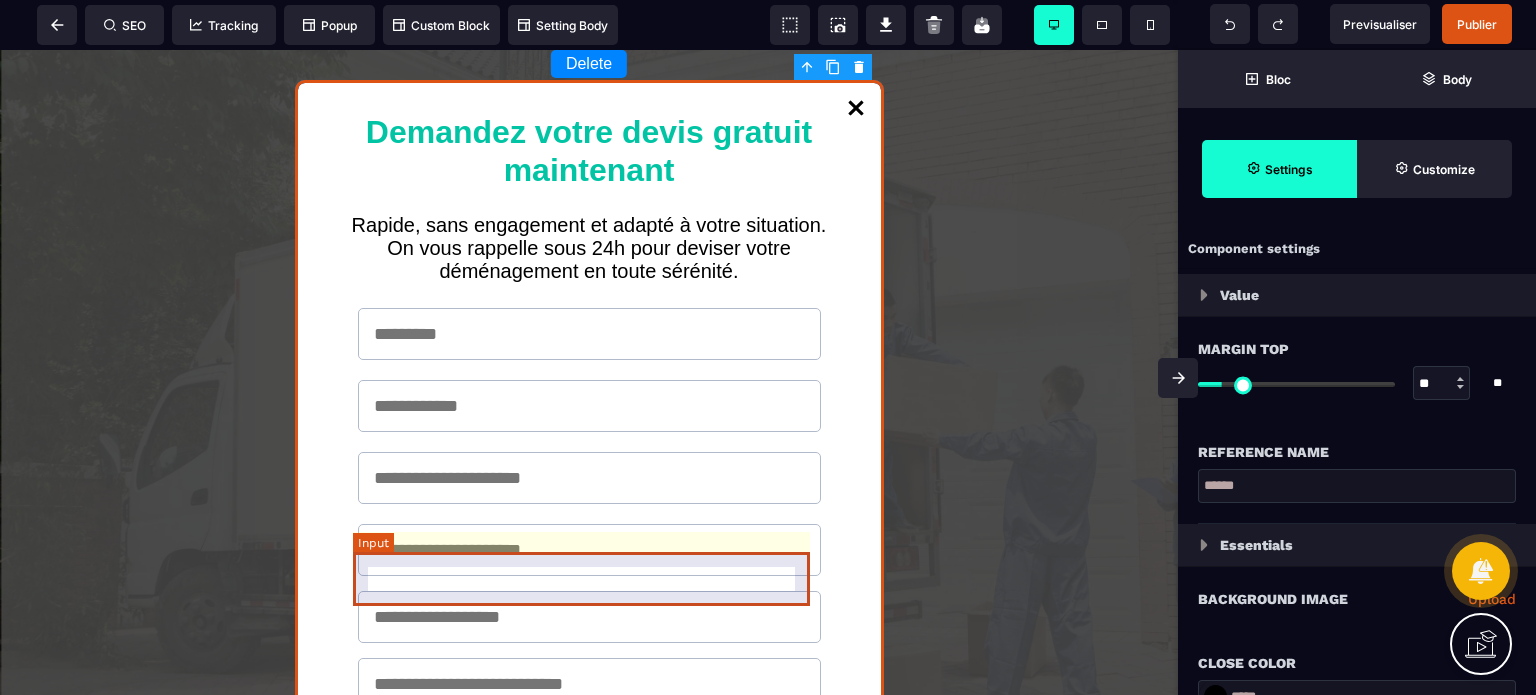 click at bounding box center (589, 550) 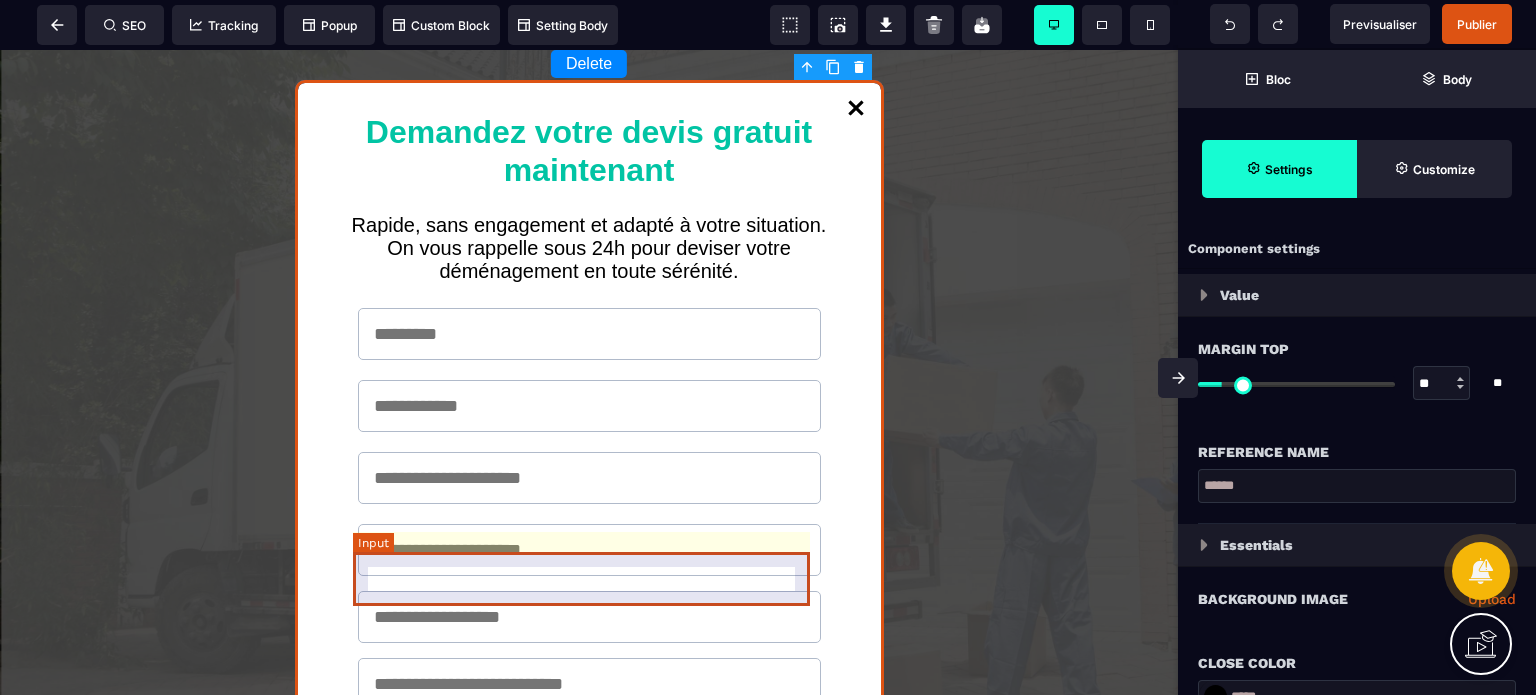 select on "*****" 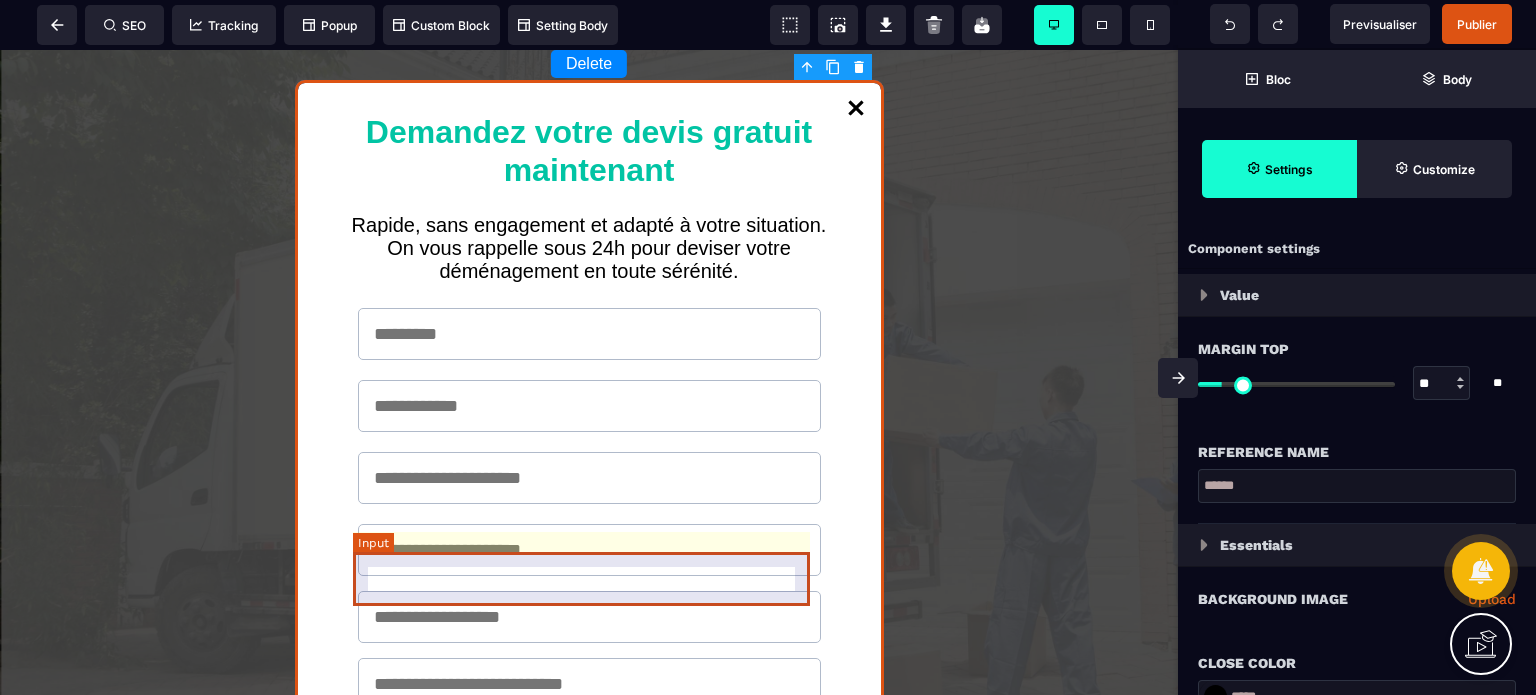 select 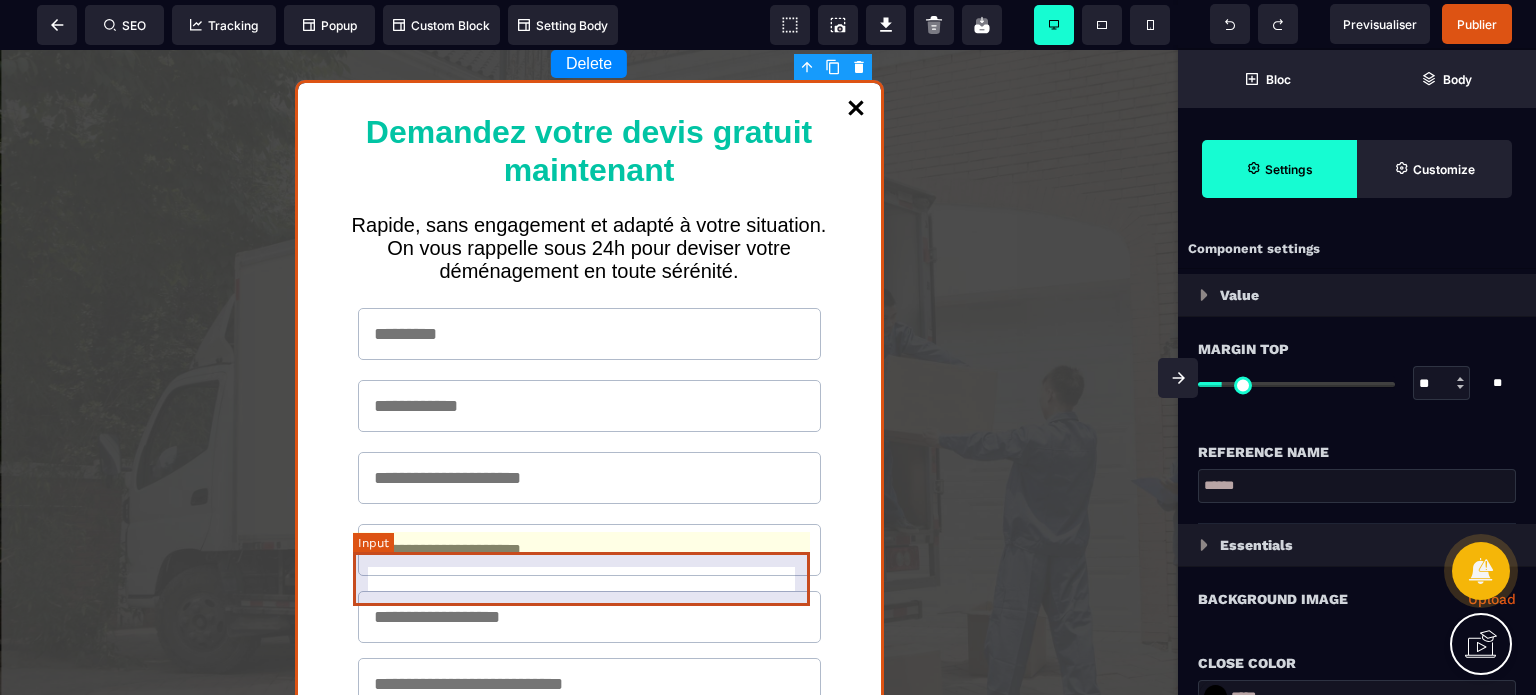 select on "*" 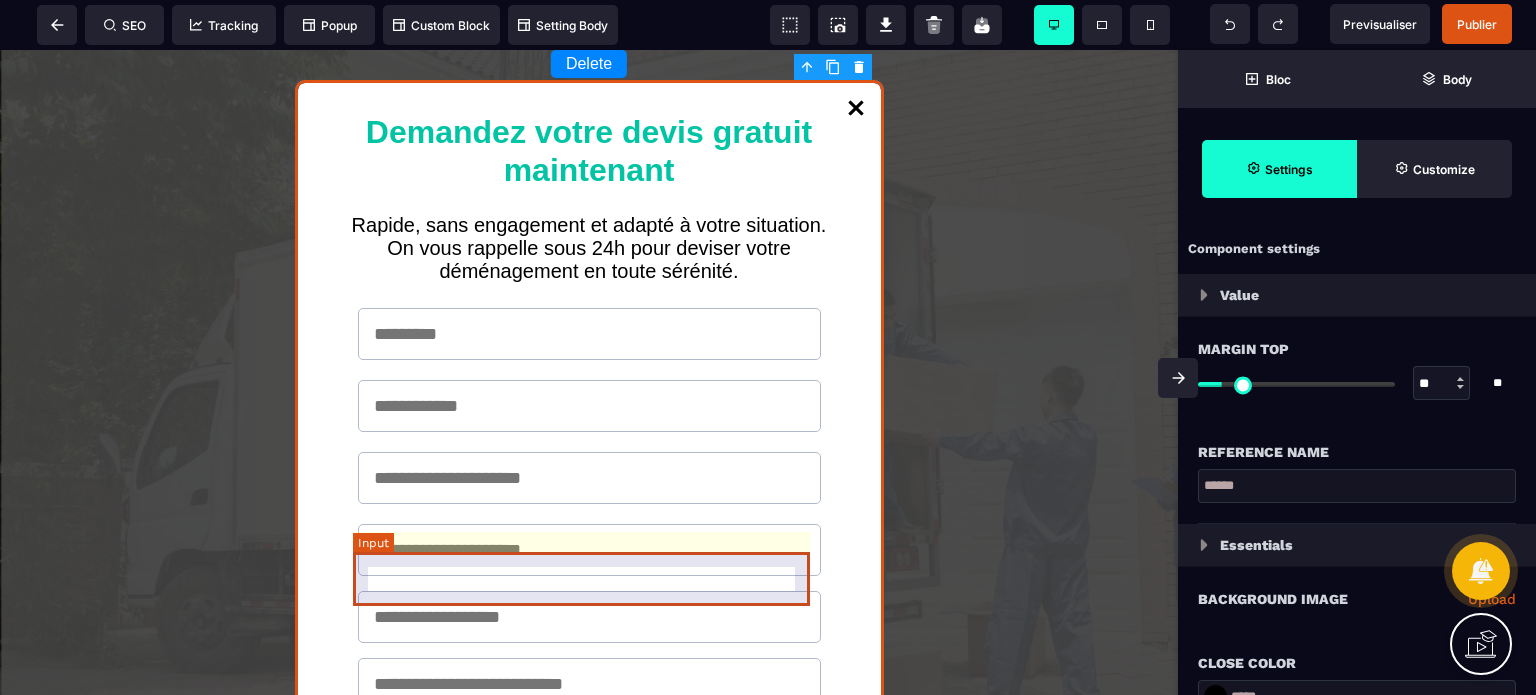 select on "**" 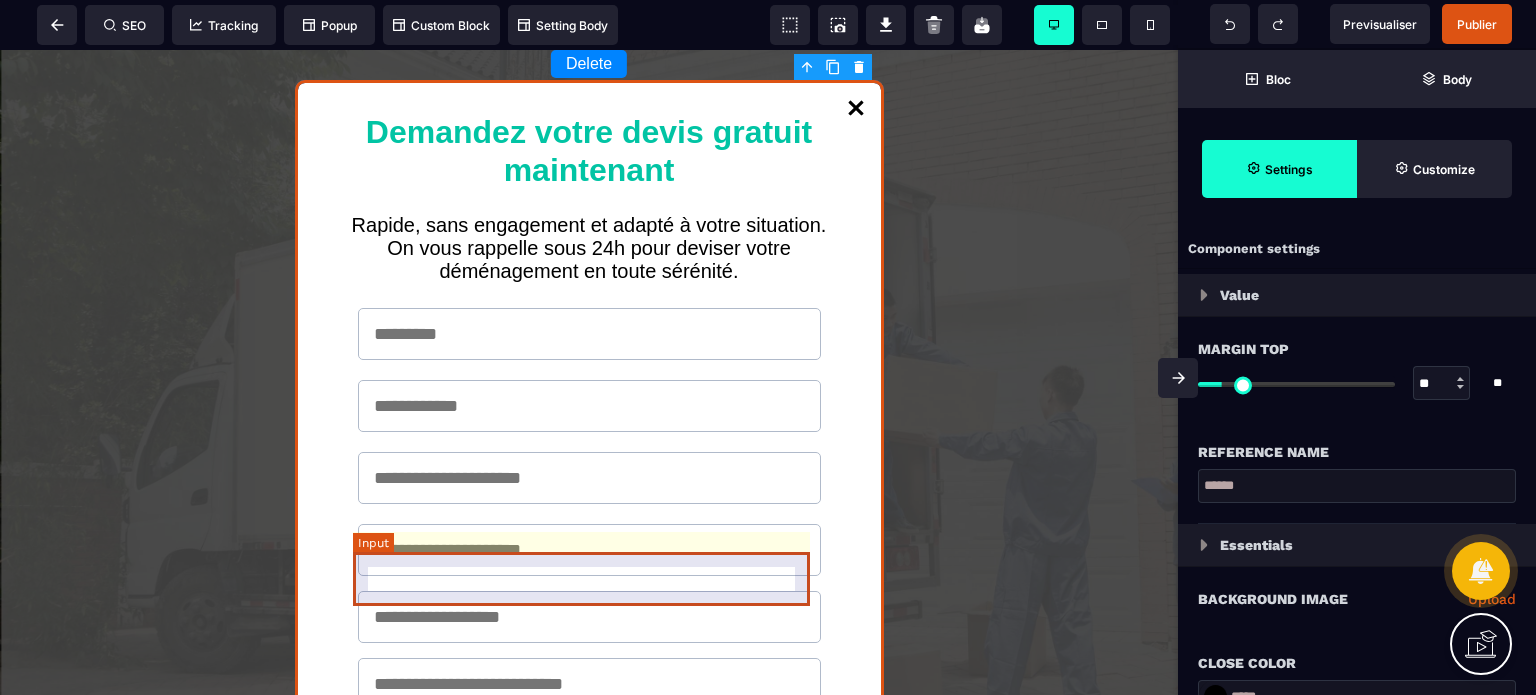 select on "**" 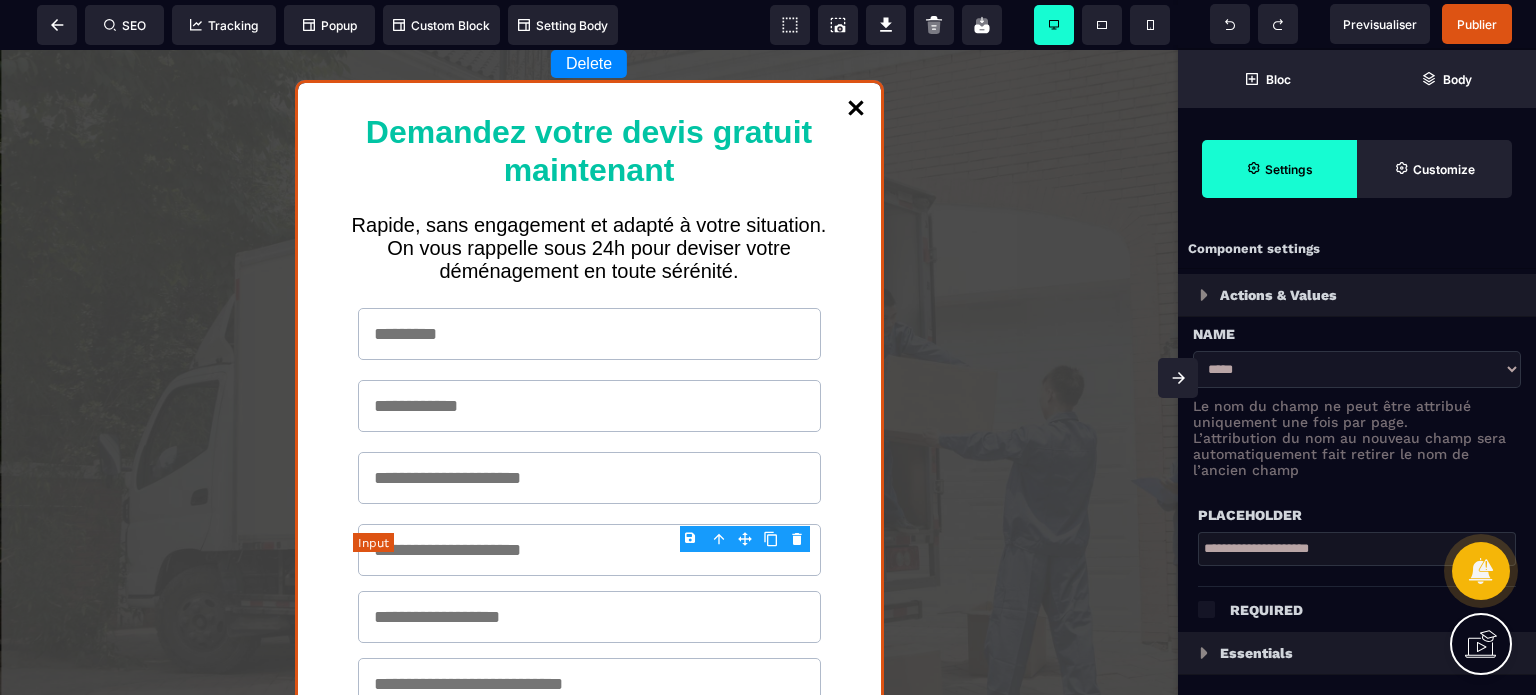 type on "**" 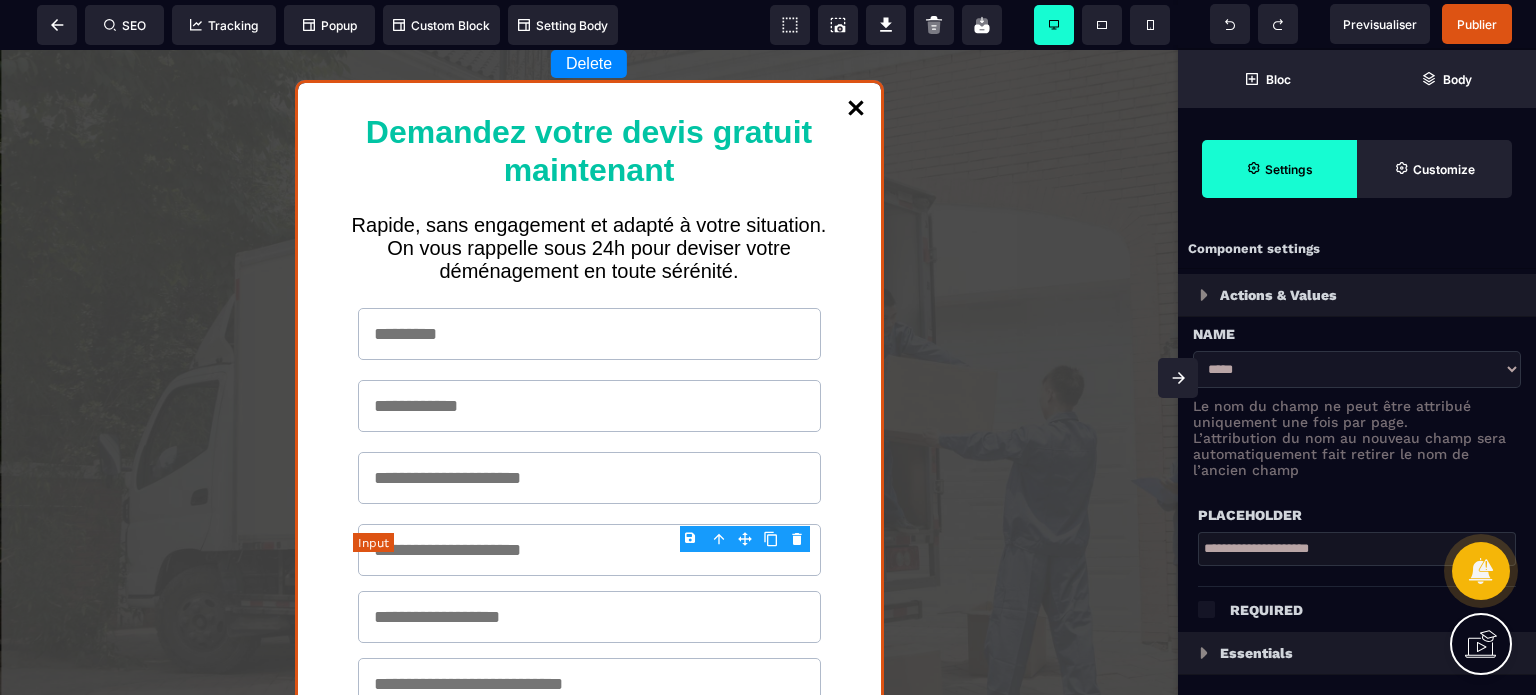 type on "*" 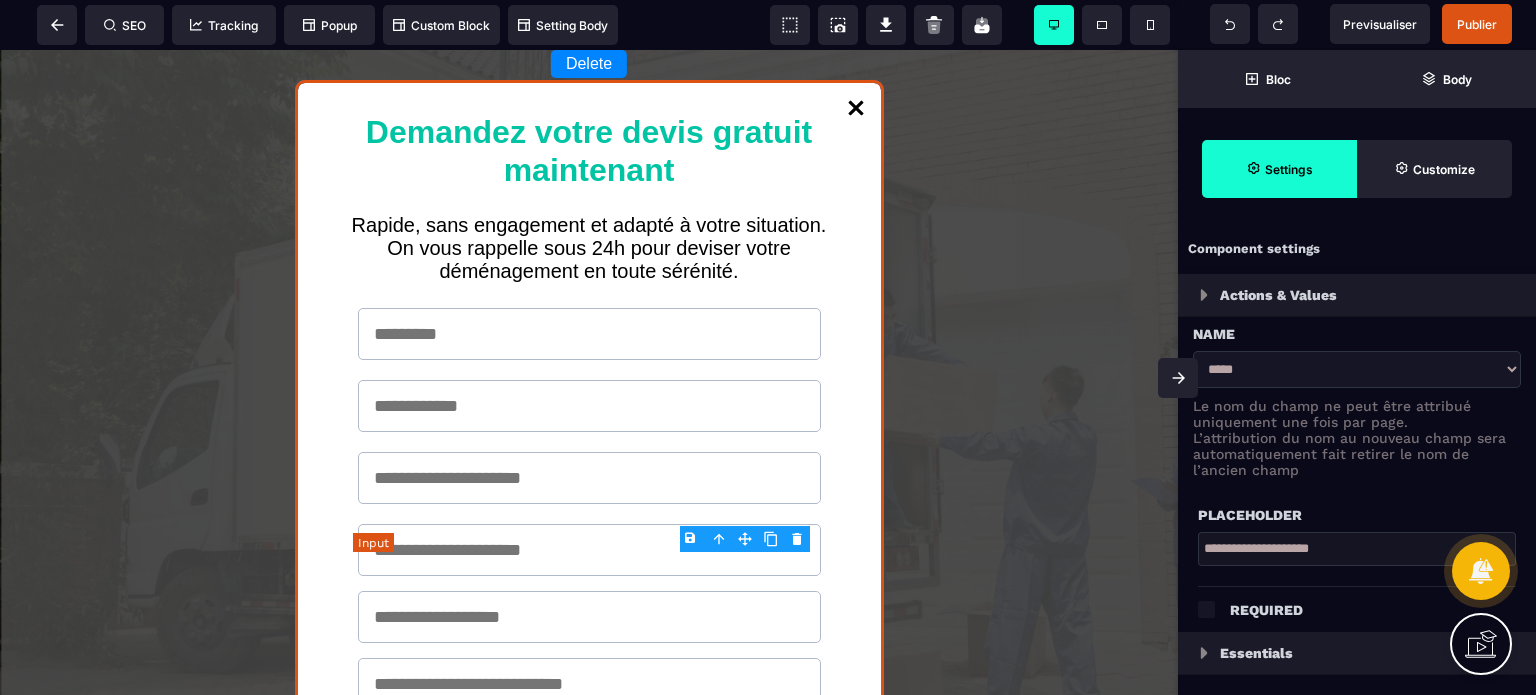 type on "*" 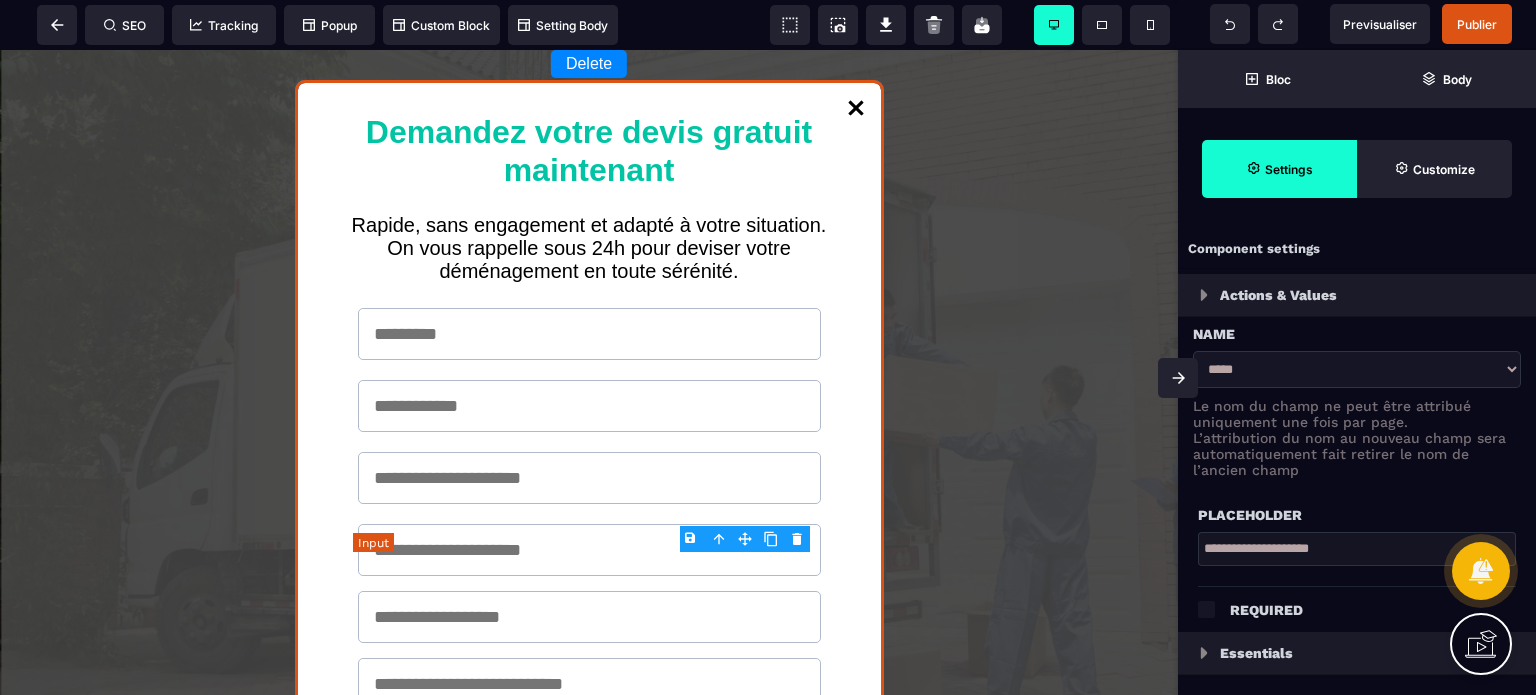 type on "*" 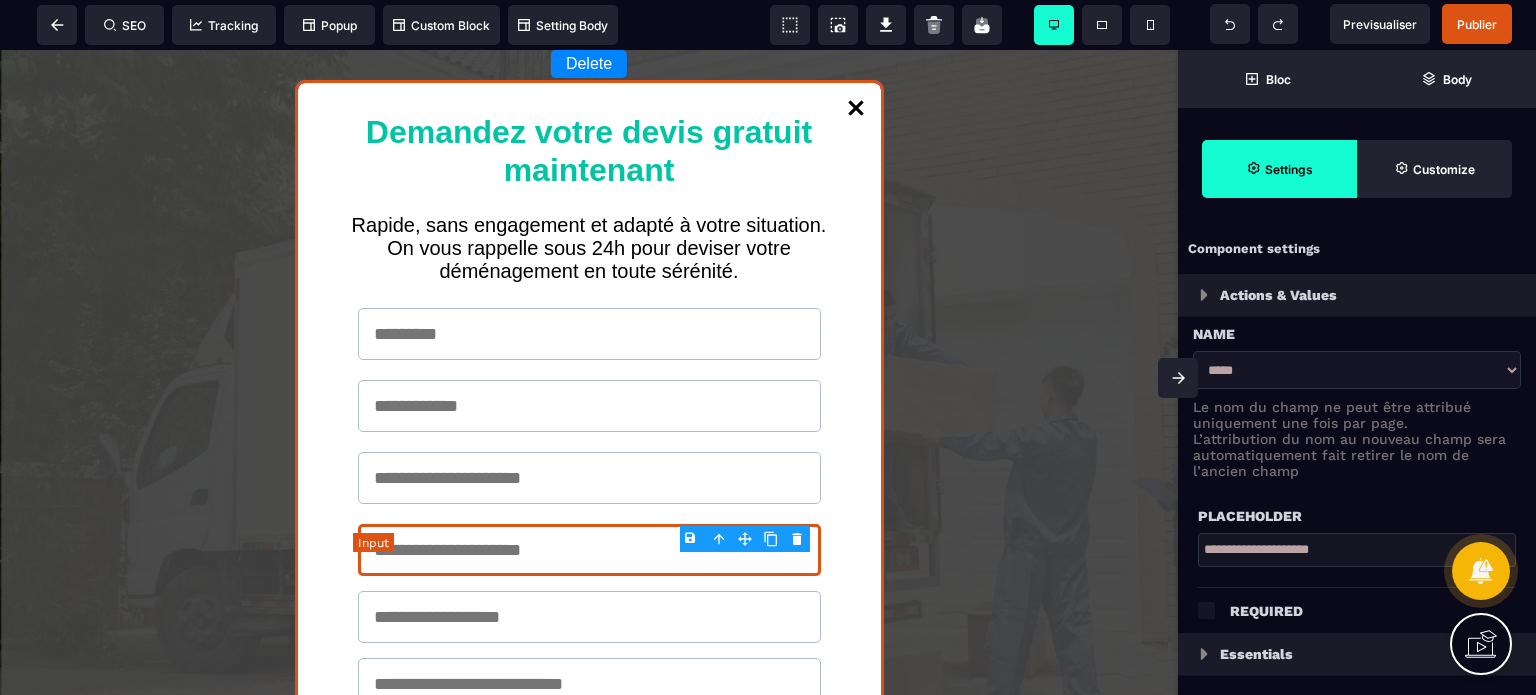 select on "*****" 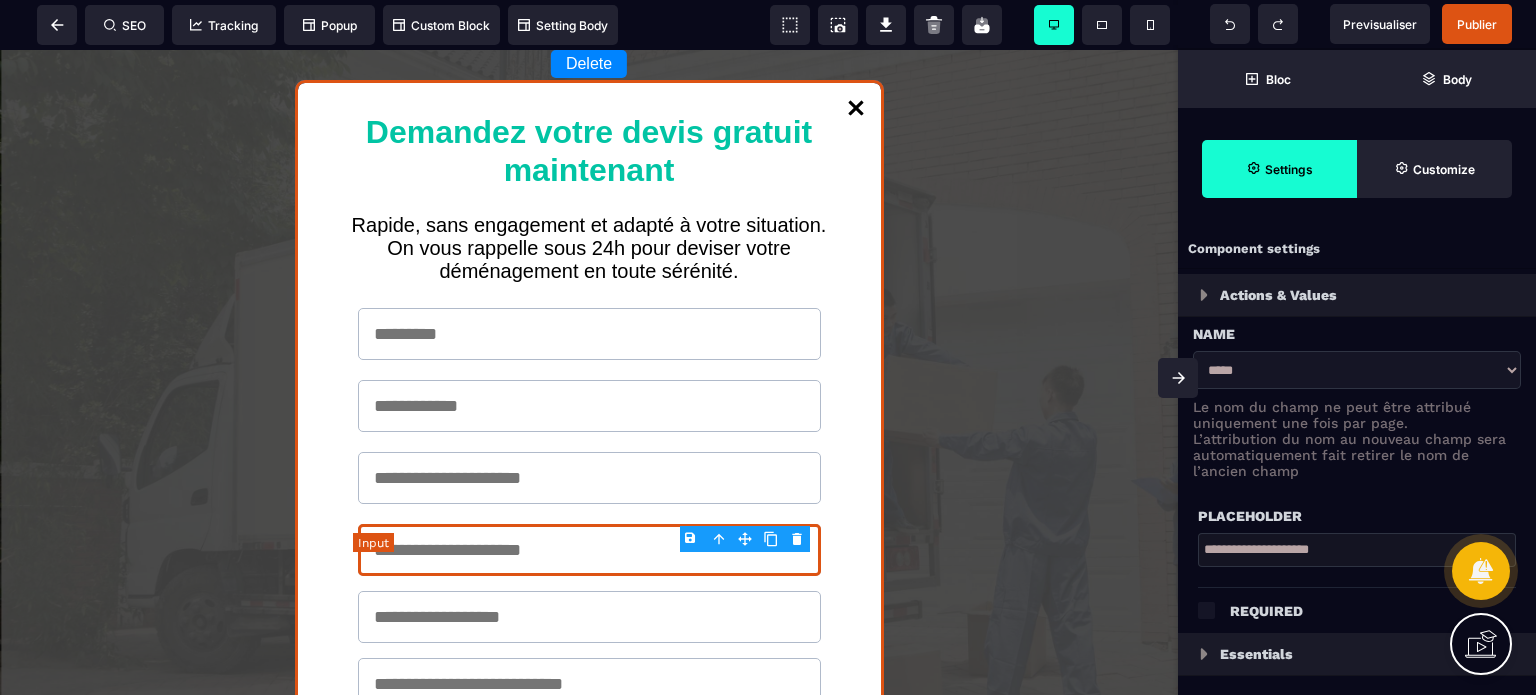 select 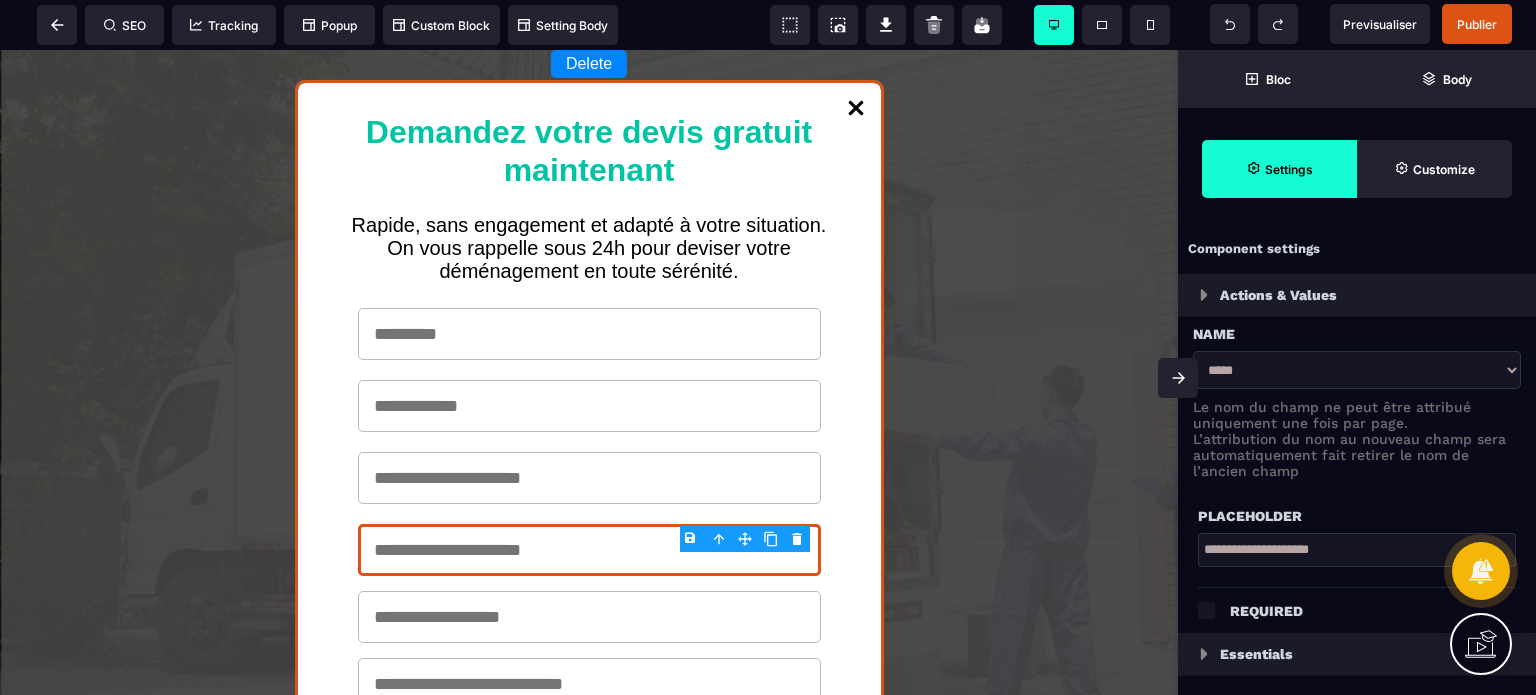 click on "**********" at bounding box center [1357, 370] 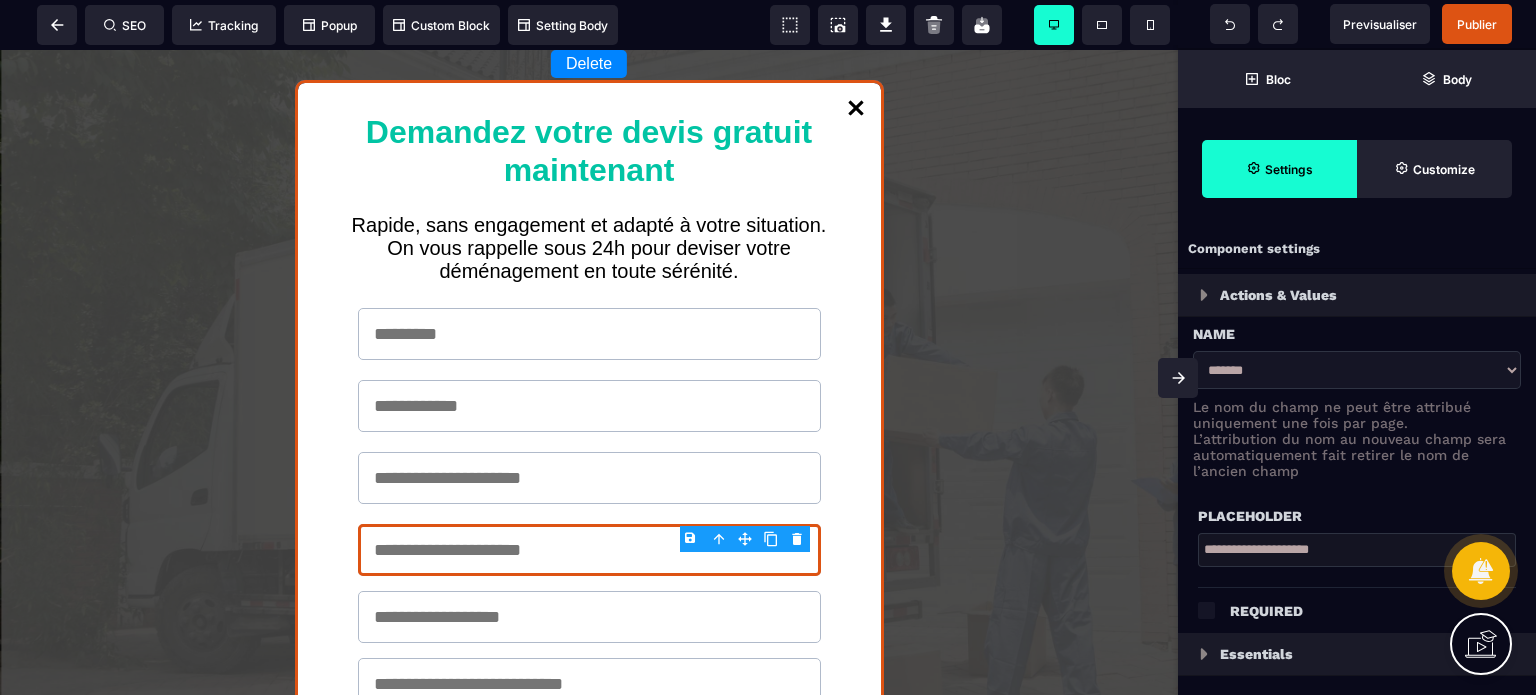 click on "**********" at bounding box center (1357, 370) 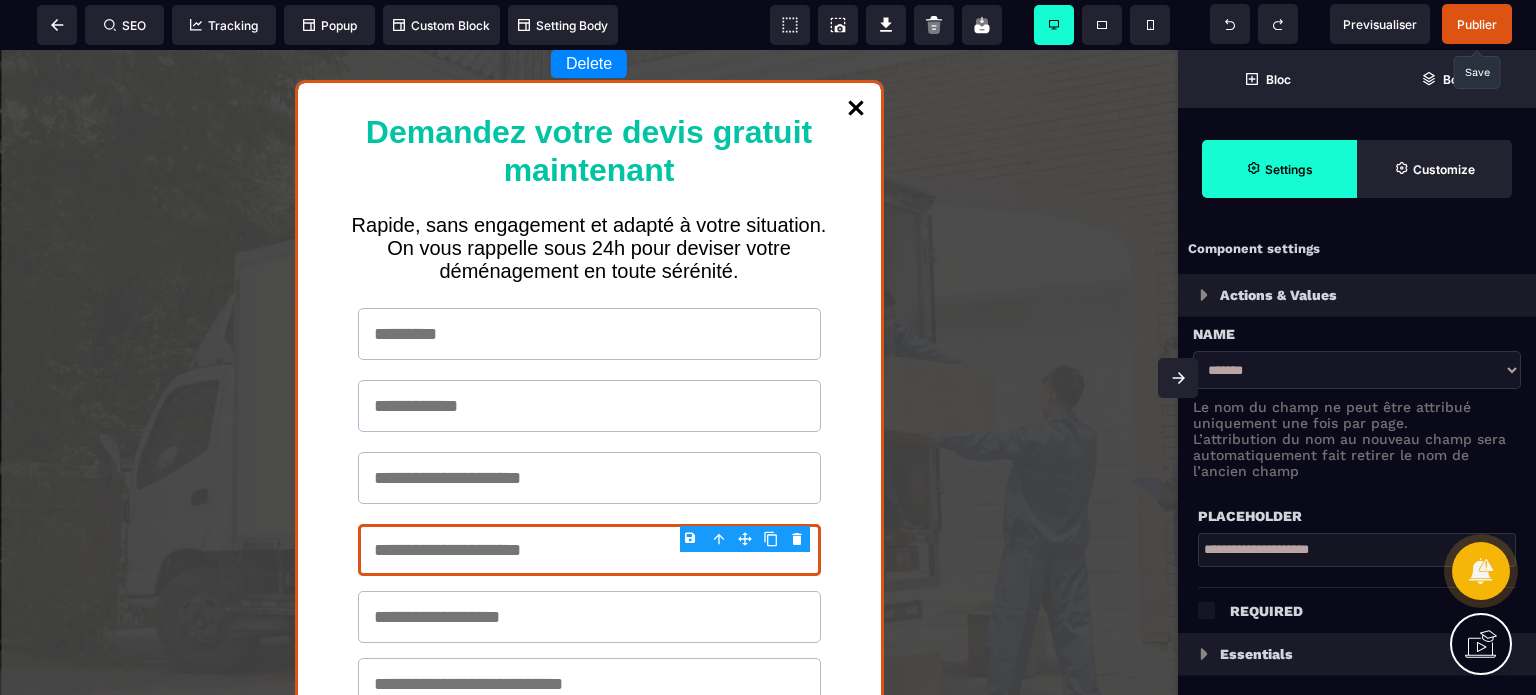click on "Publier" at bounding box center (1477, 24) 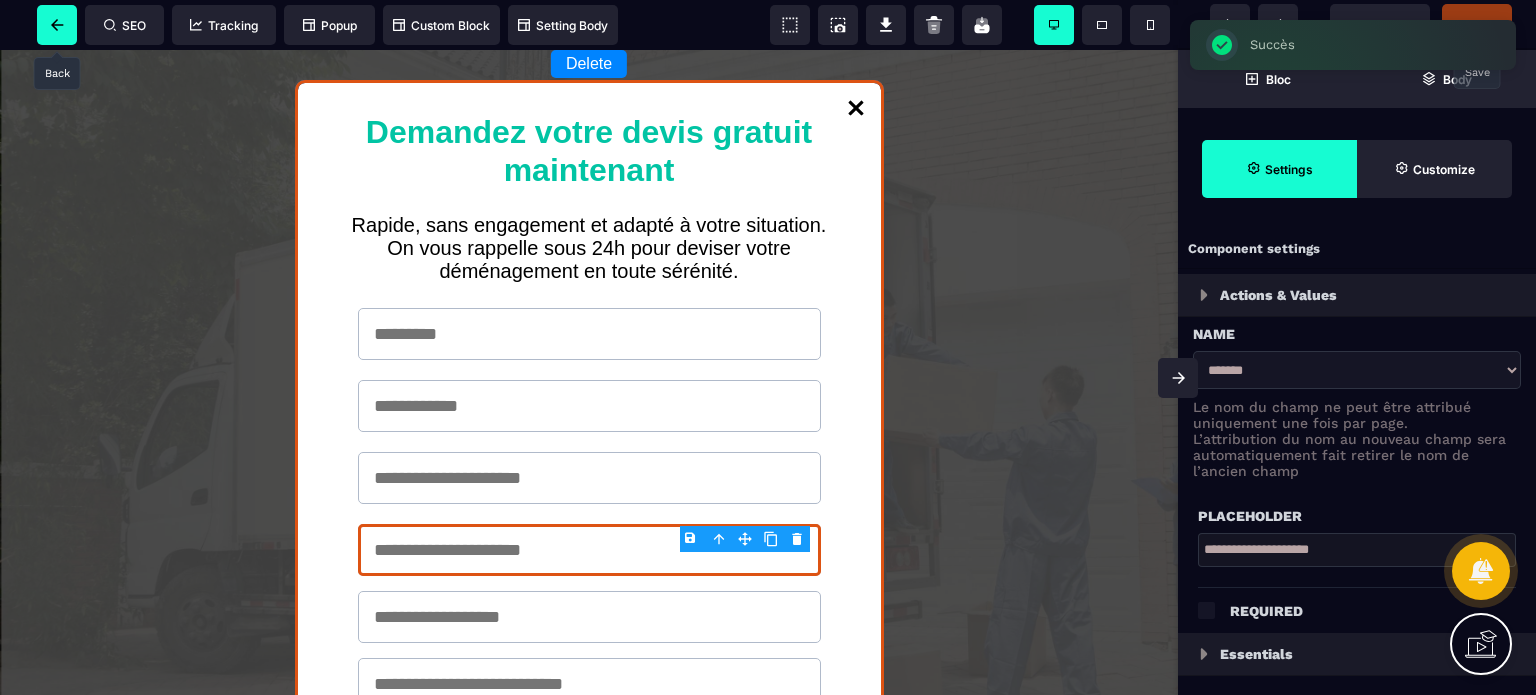 click 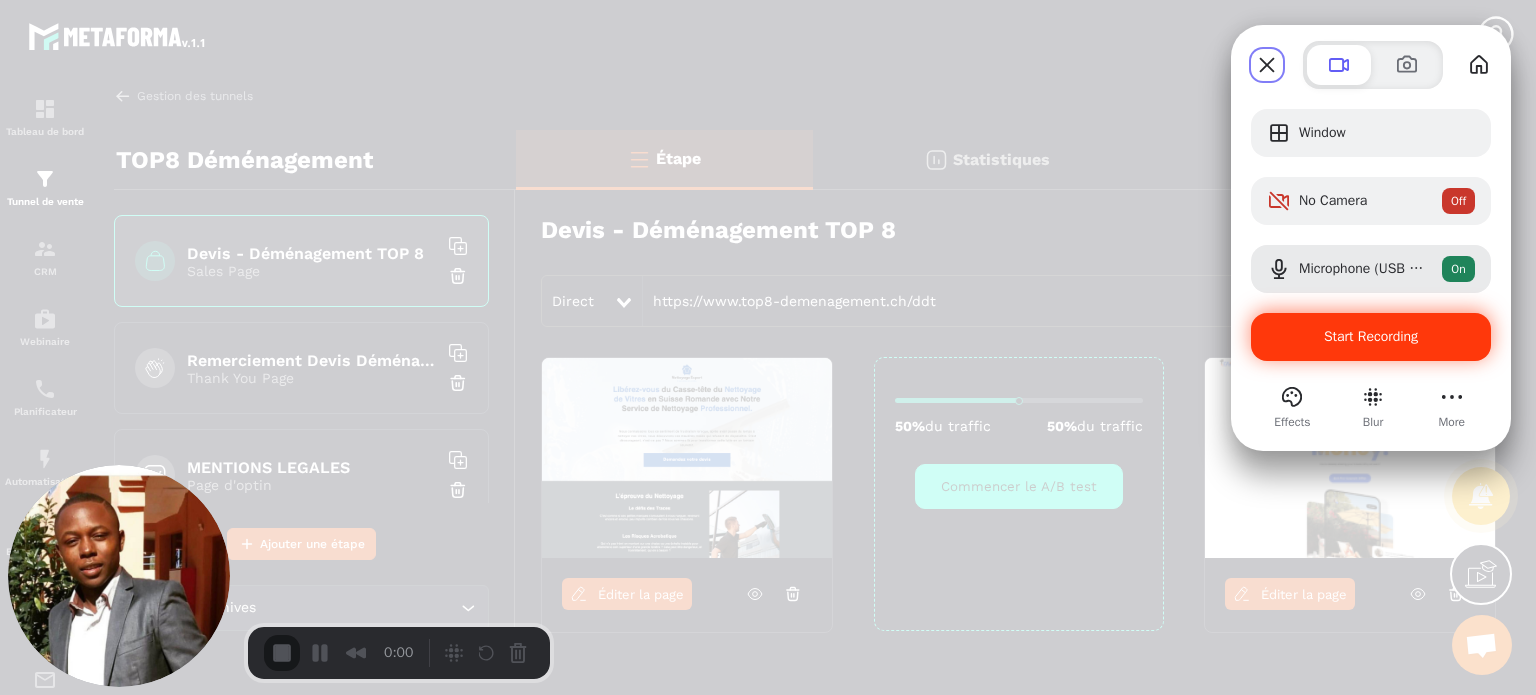 click on "Start Recording" at bounding box center (1371, 337) 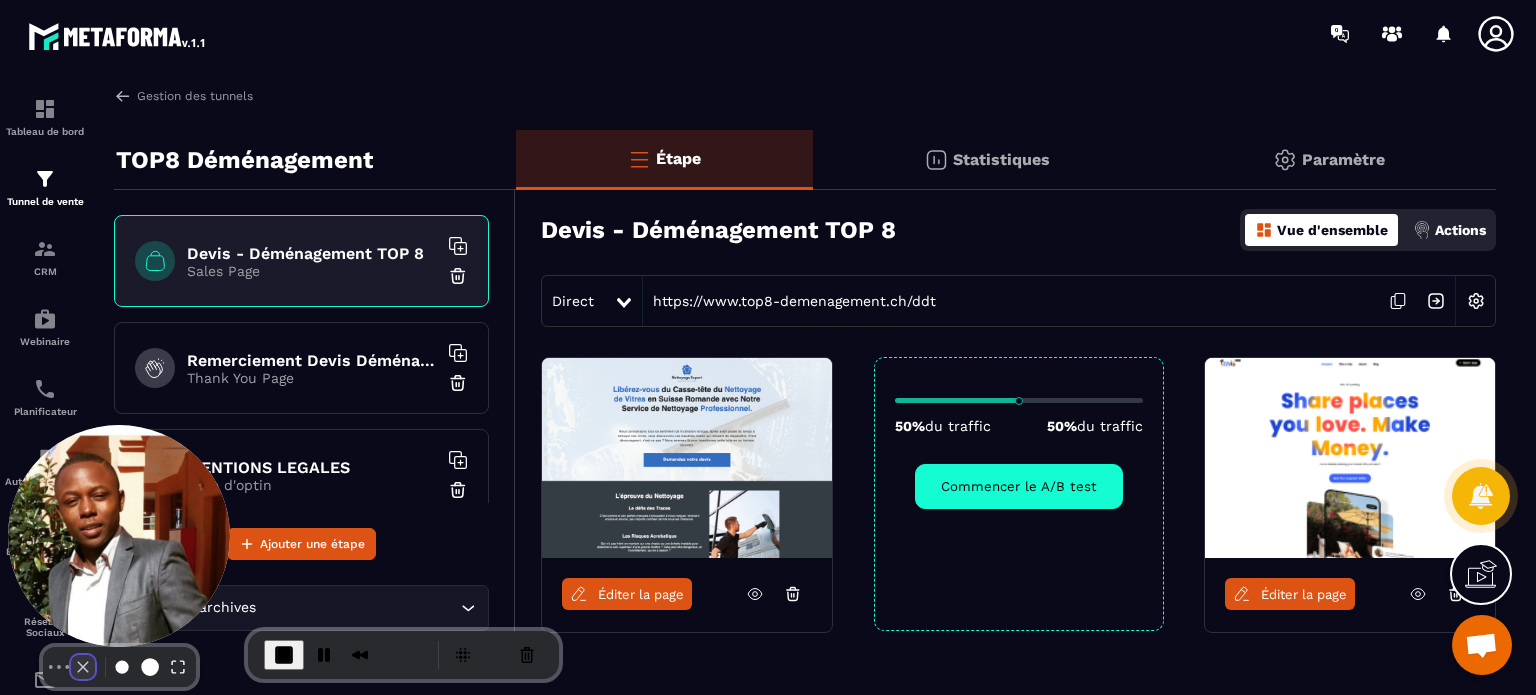 click at bounding box center (83, 667) 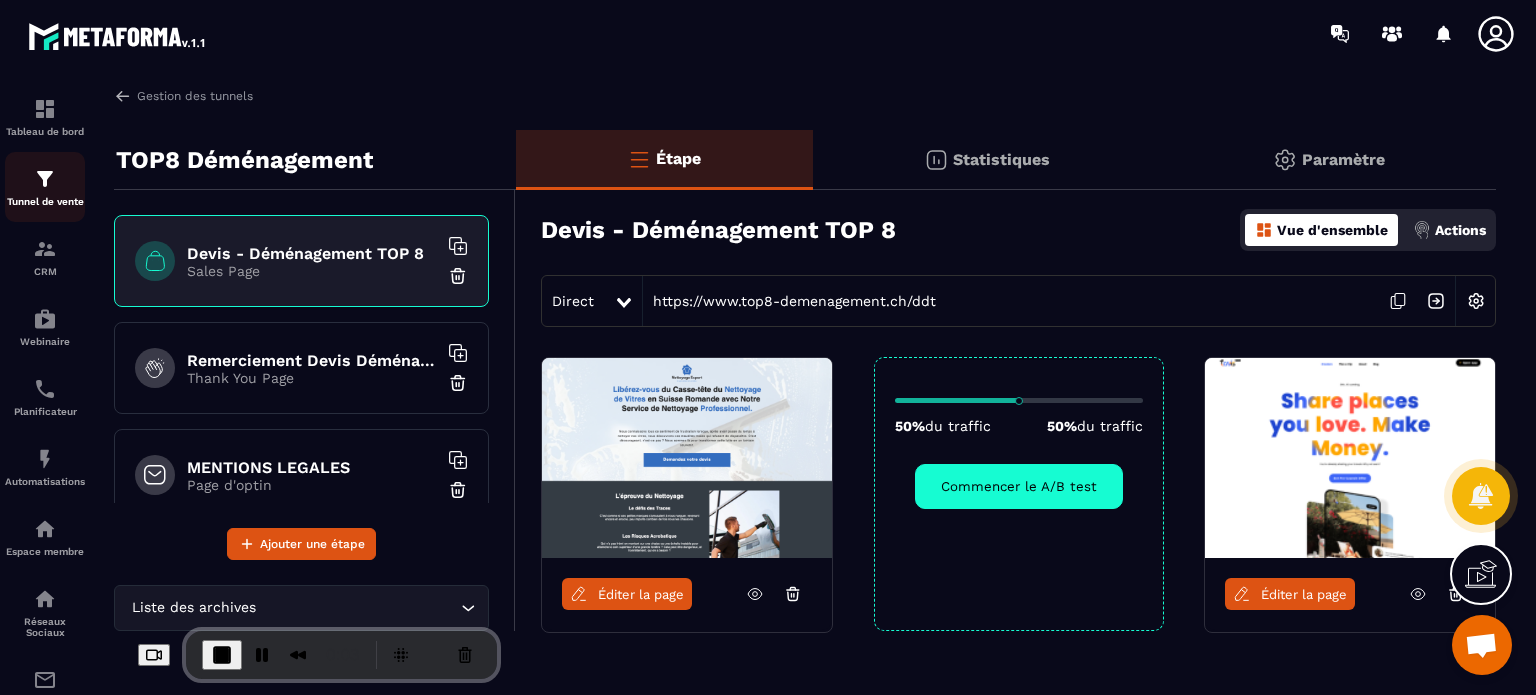 click at bounding box center [45, 179] 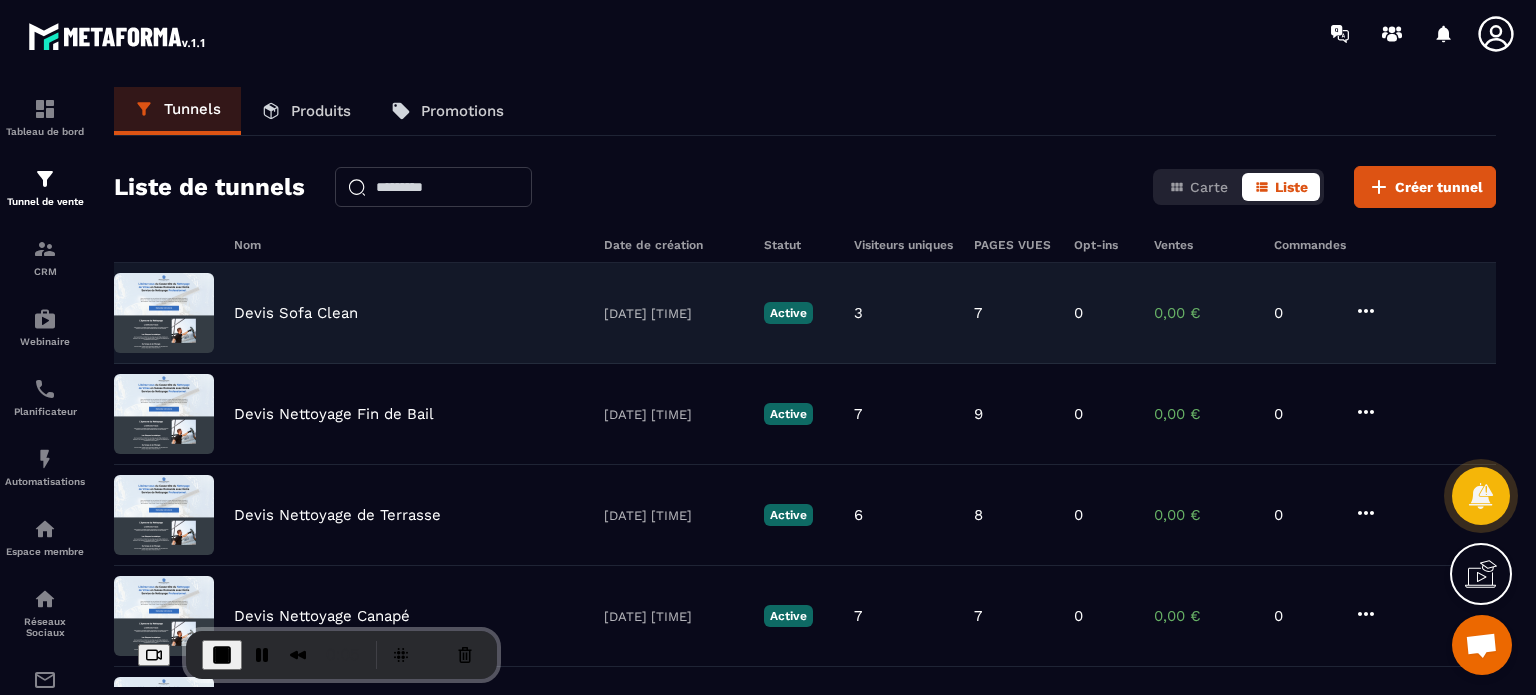 click on "Devis Sofa Clean" at bounding box center (296, 313) 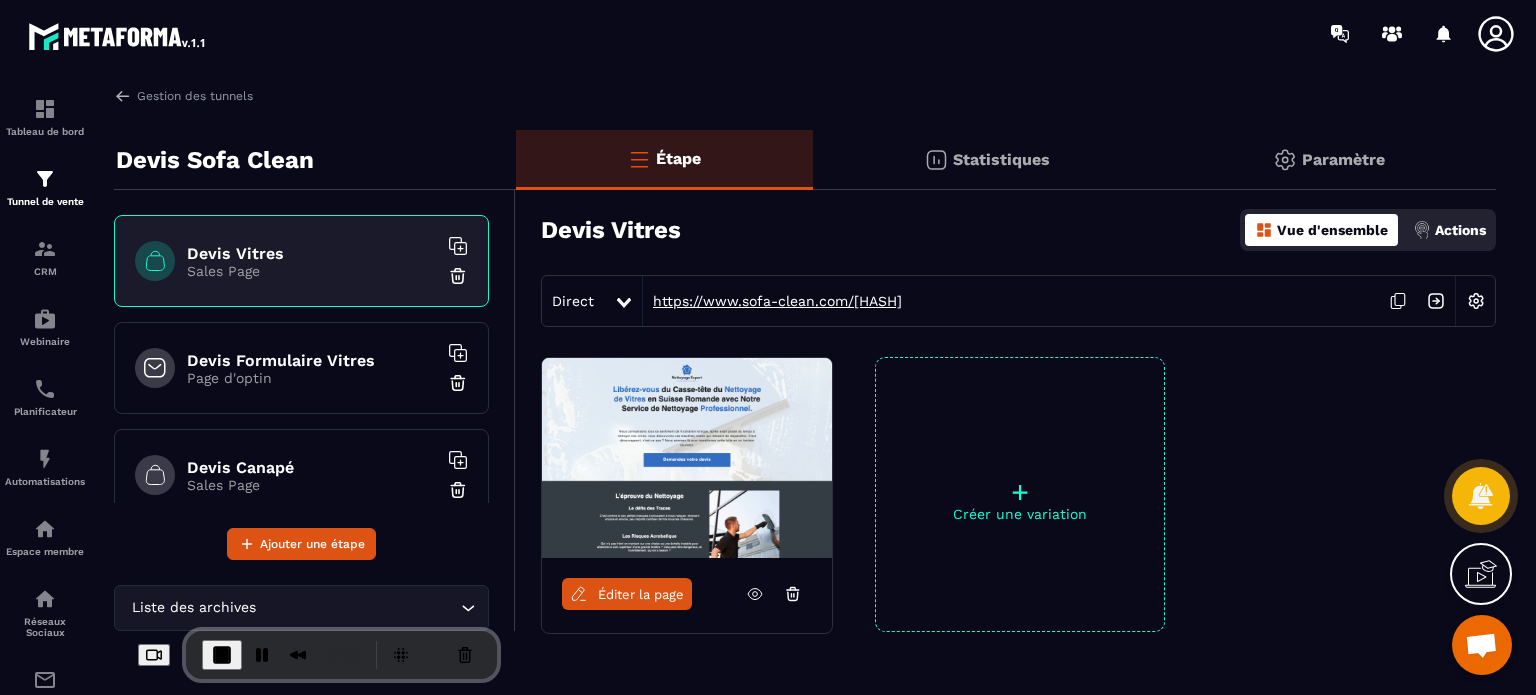 click on "https://www.sofa-clean.com/[HASH]" at bounding box center (772, 301) 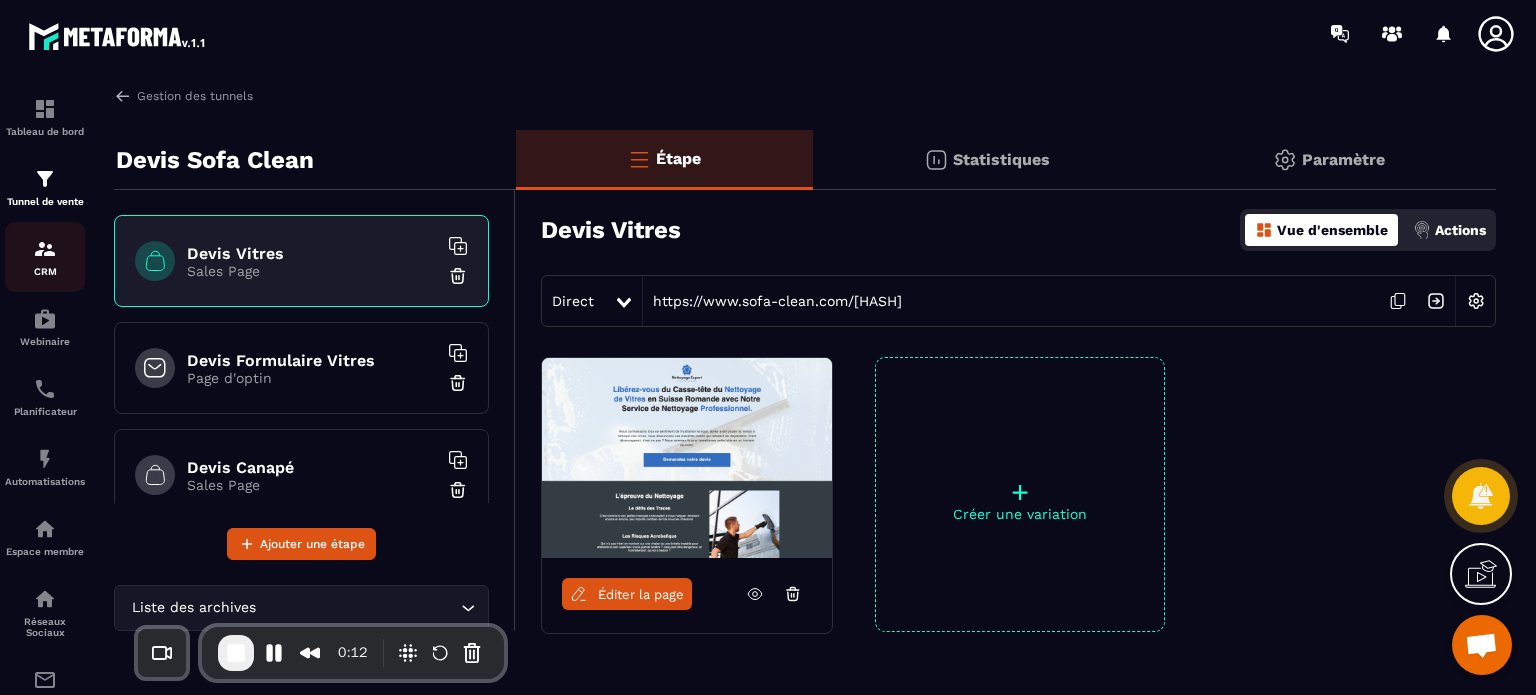 click on "CRM" at bounding box center (45, 257) 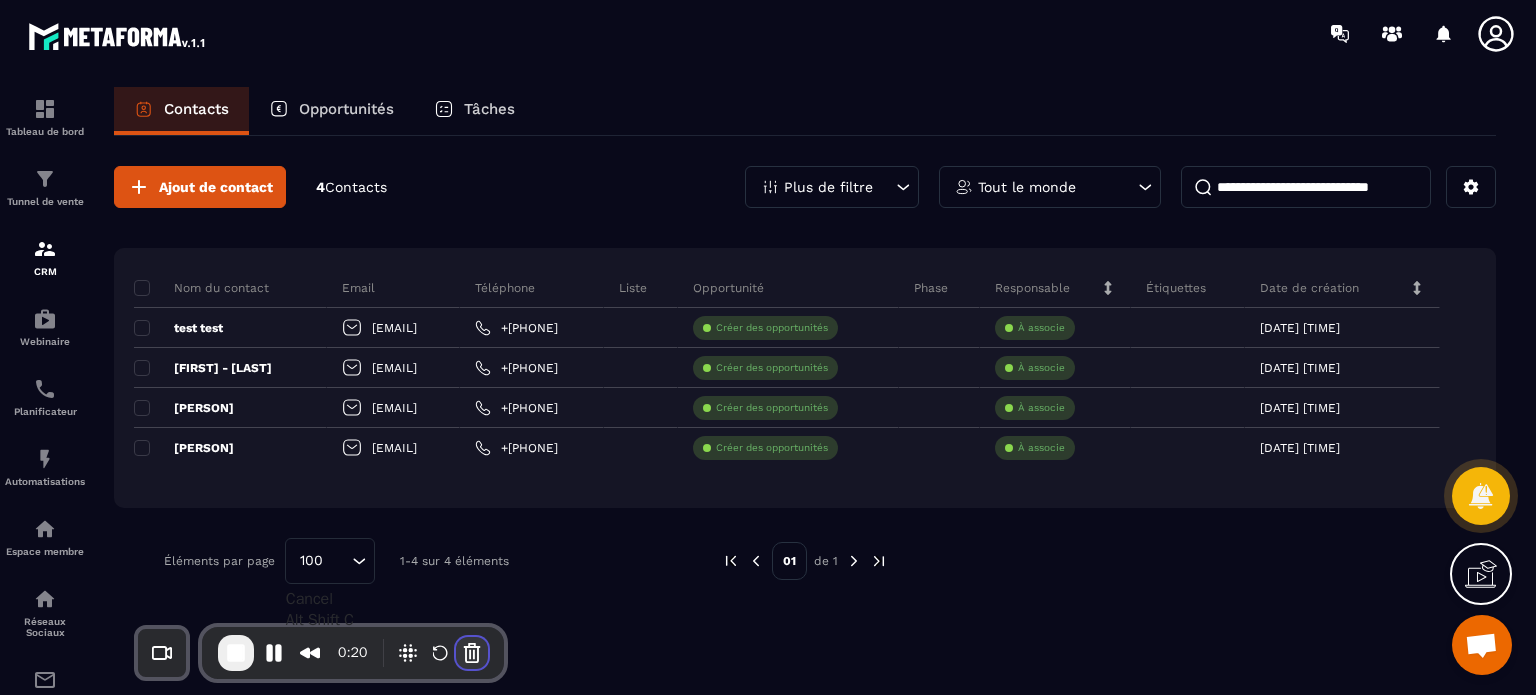 click at bounding box center [472, 653] 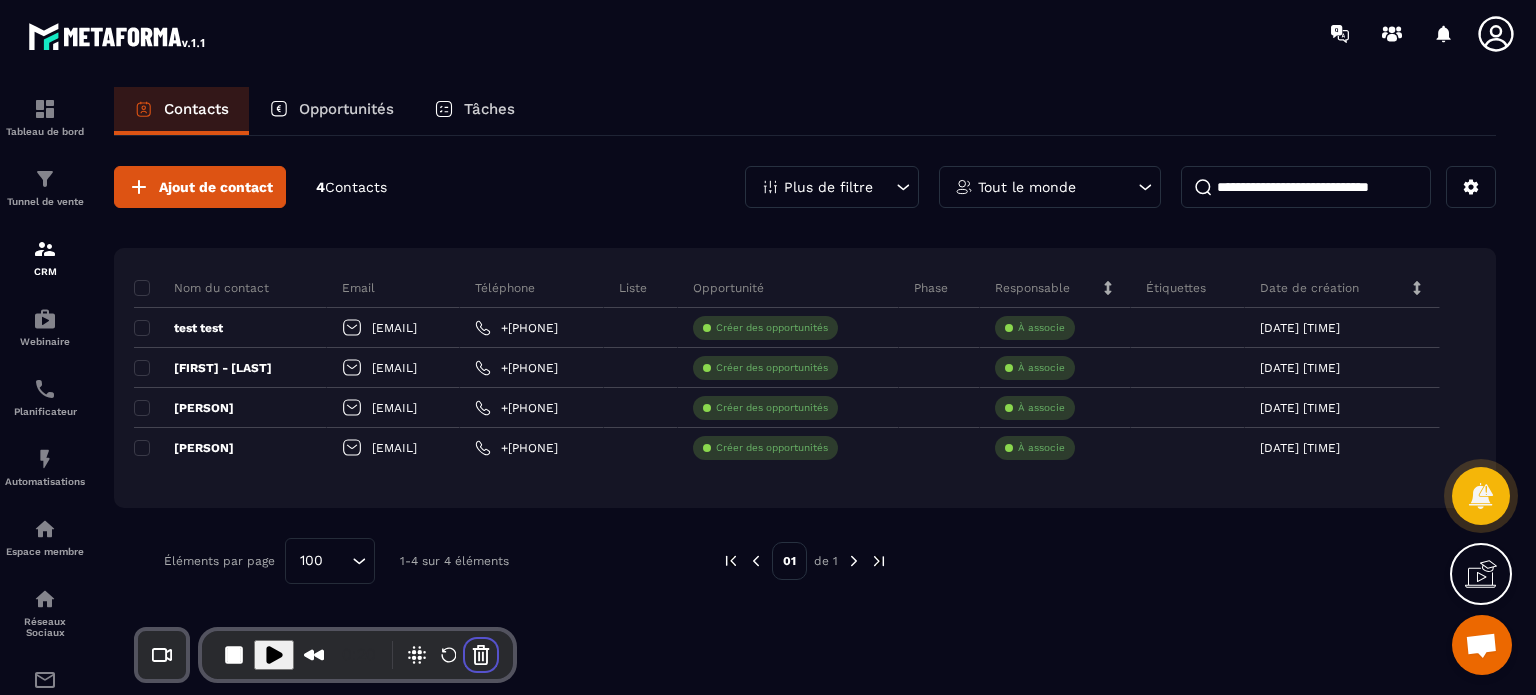 click on "Cancel recording" at bounding box center [599, 864] 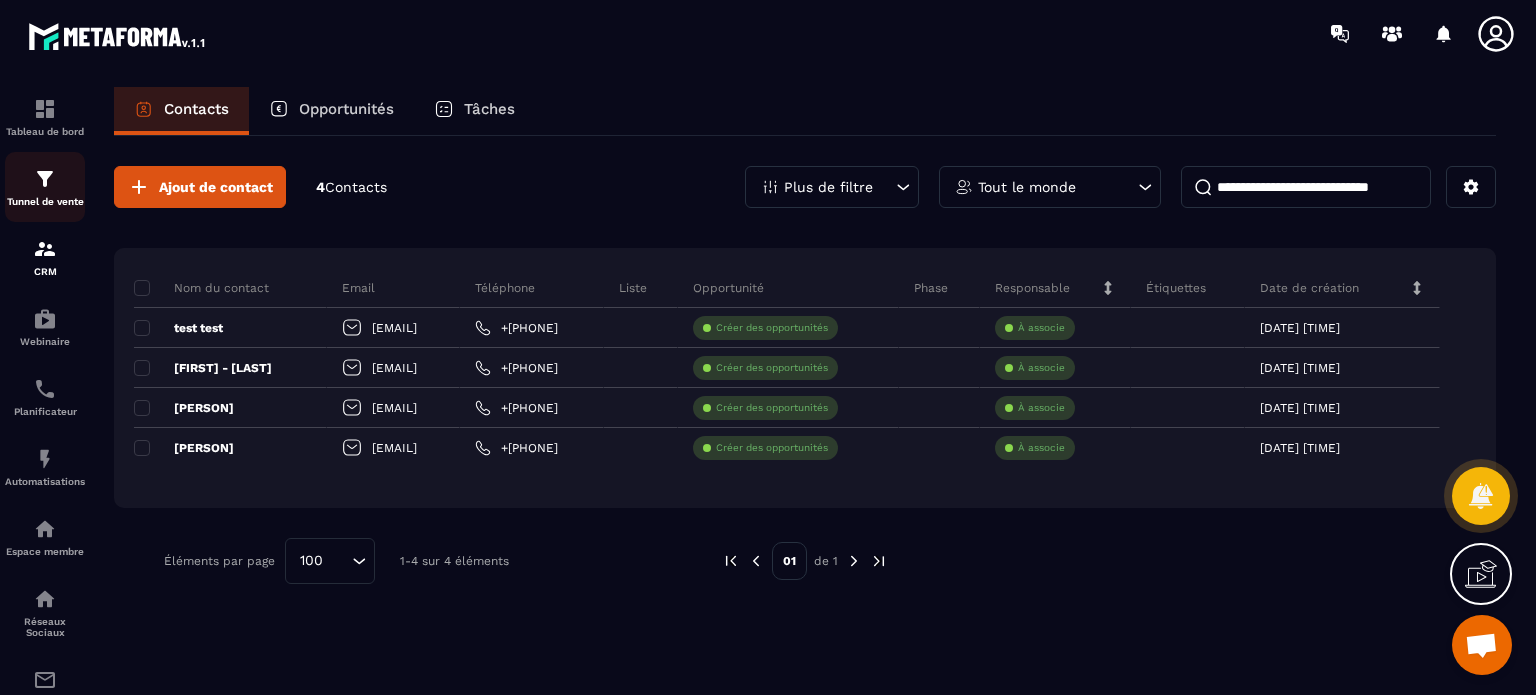 click on "Tunnel de vente" at bounding box center [45, 201] 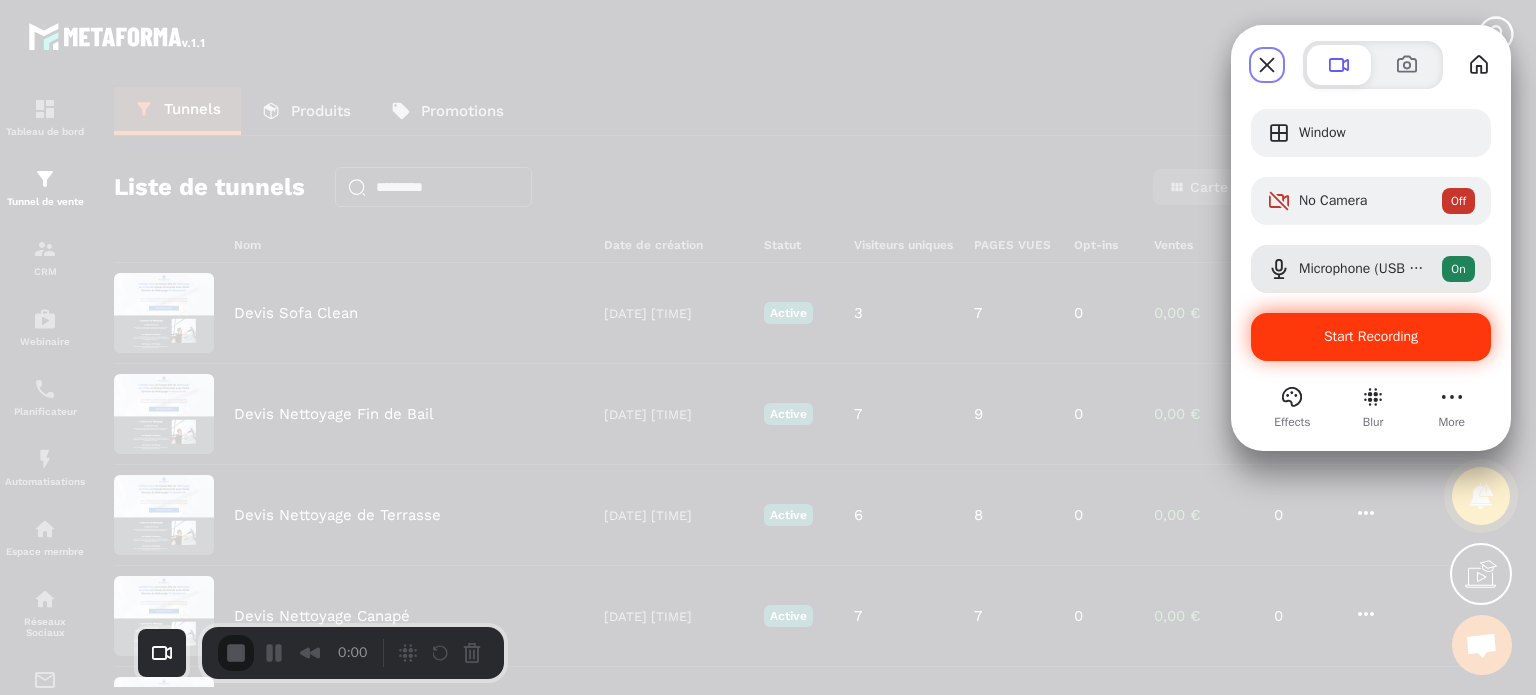 click on "Start Recording" at bounding box center (1371, 337) 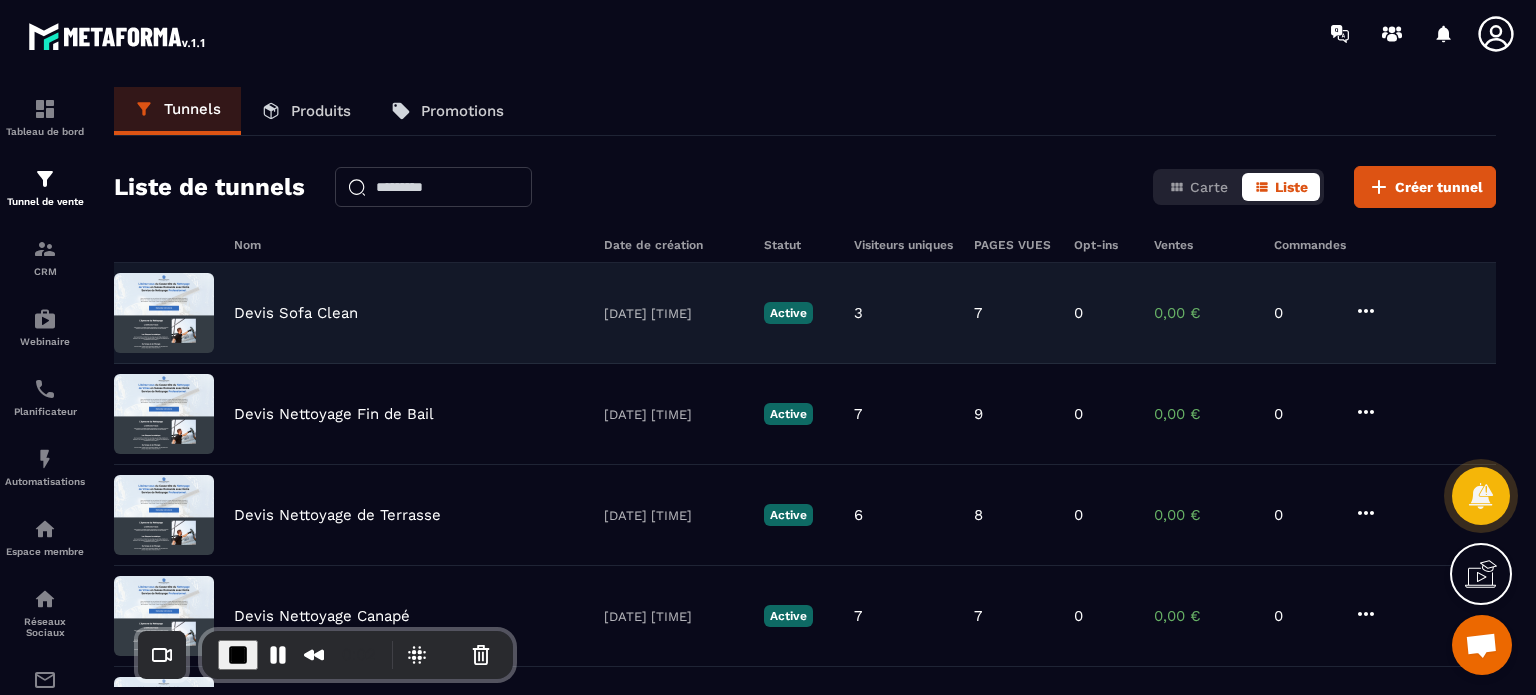 click on "Devis Sofa Clean" at bounding box center (296, 313) 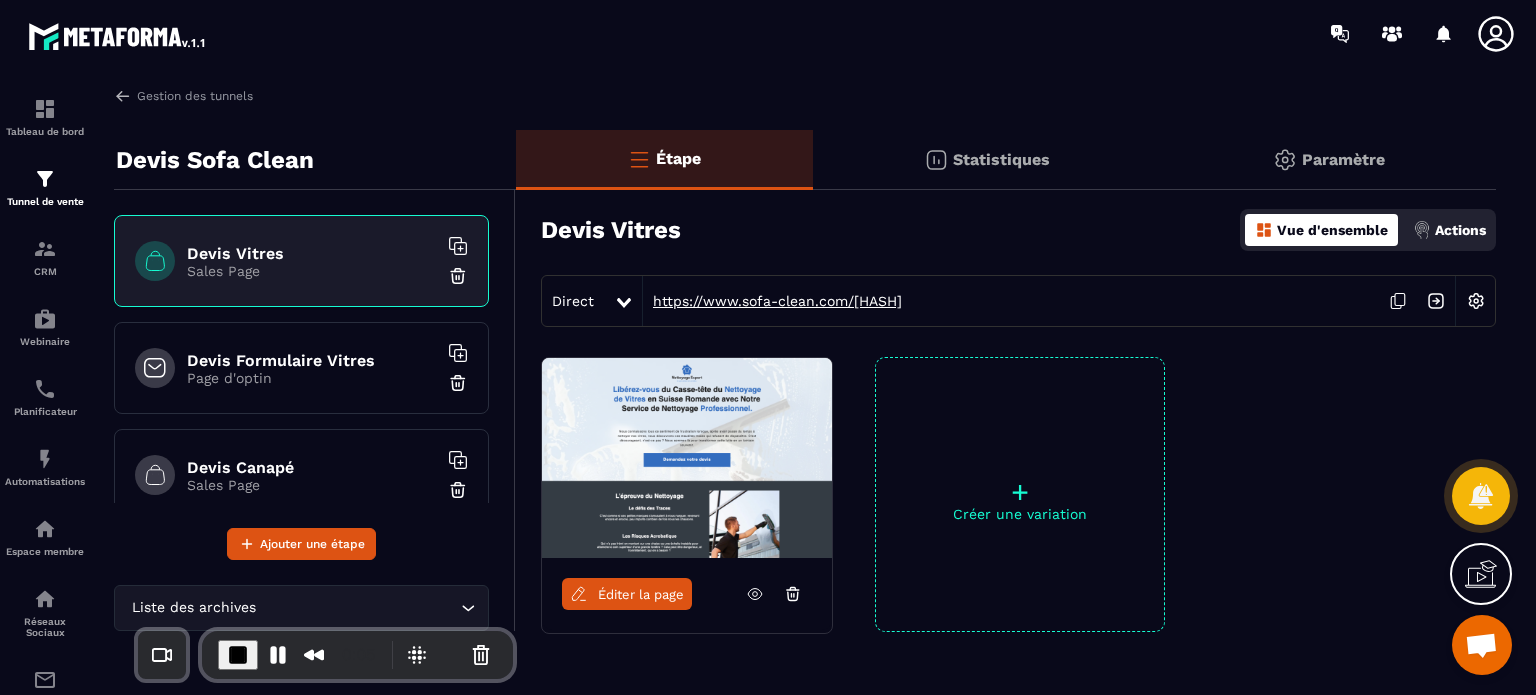 click on "https://www.sofa-clean.com/[HASH]" at bounding box center (772, 301) 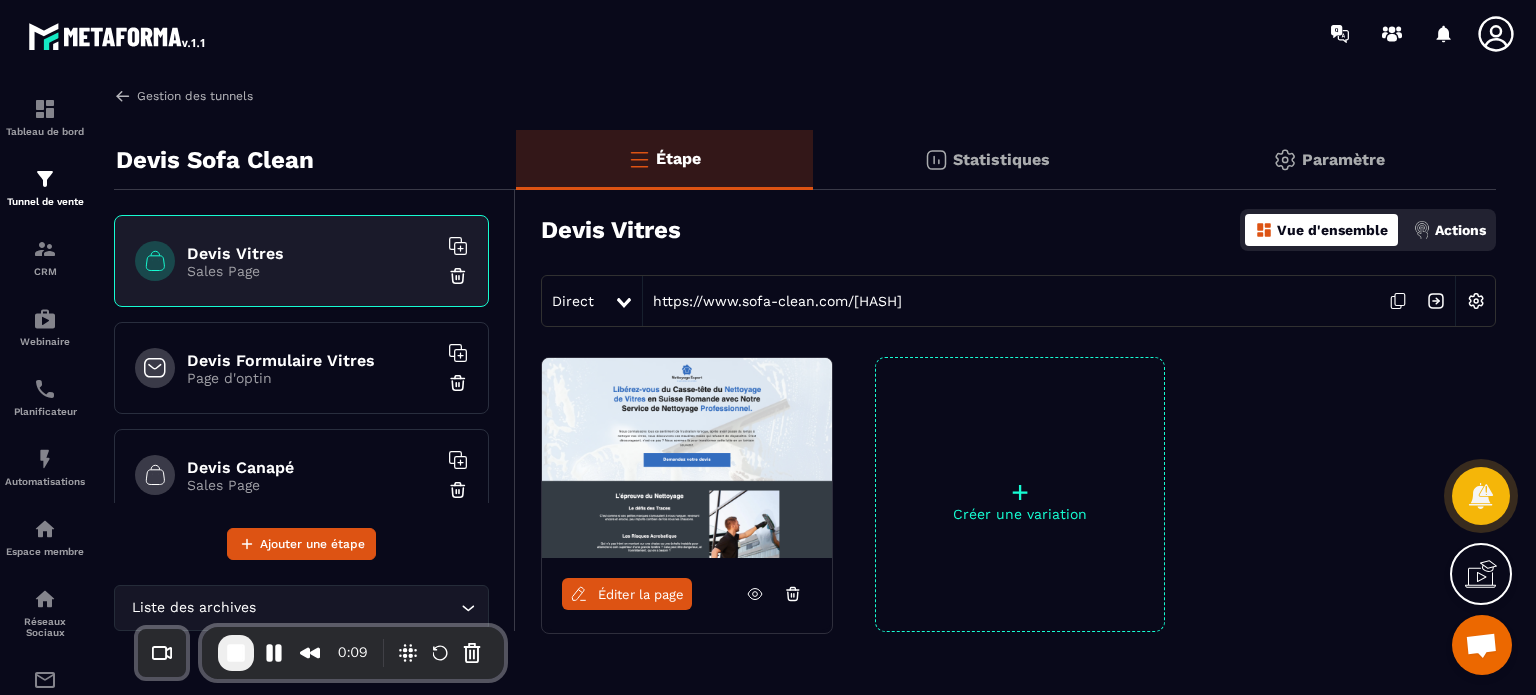 click on "Gestion des tunnels" at bounding box center [183, 96] 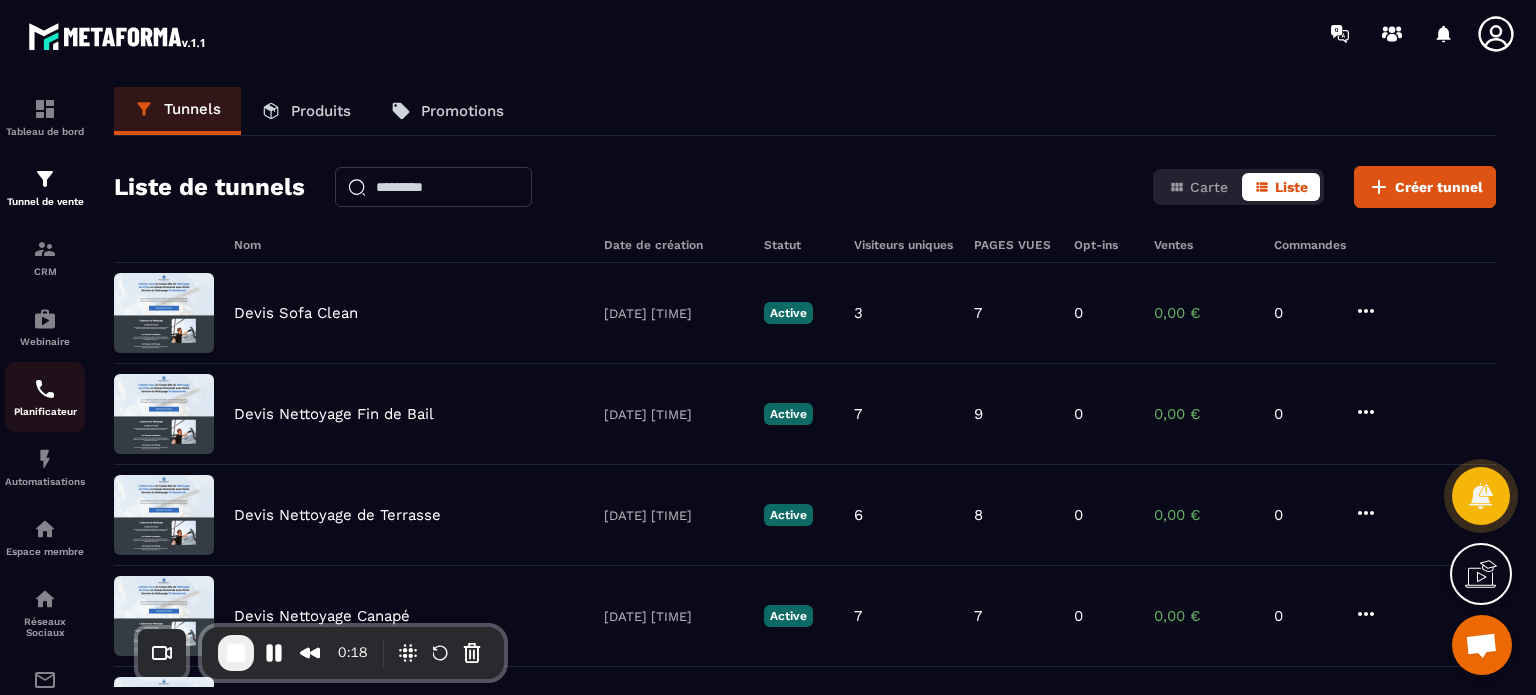 click on "Planificateur" 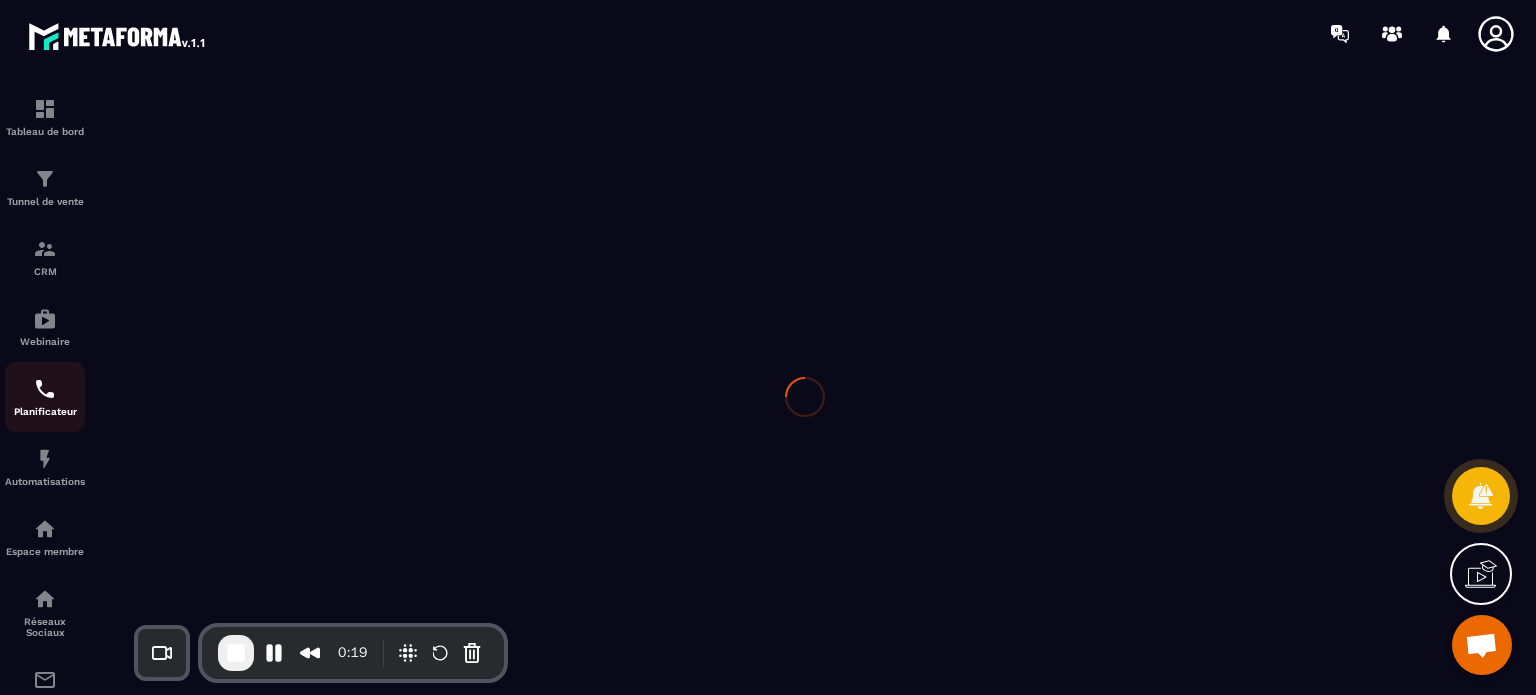 scroll, scrollTop: 0, scrollLeft: 0, axis: both 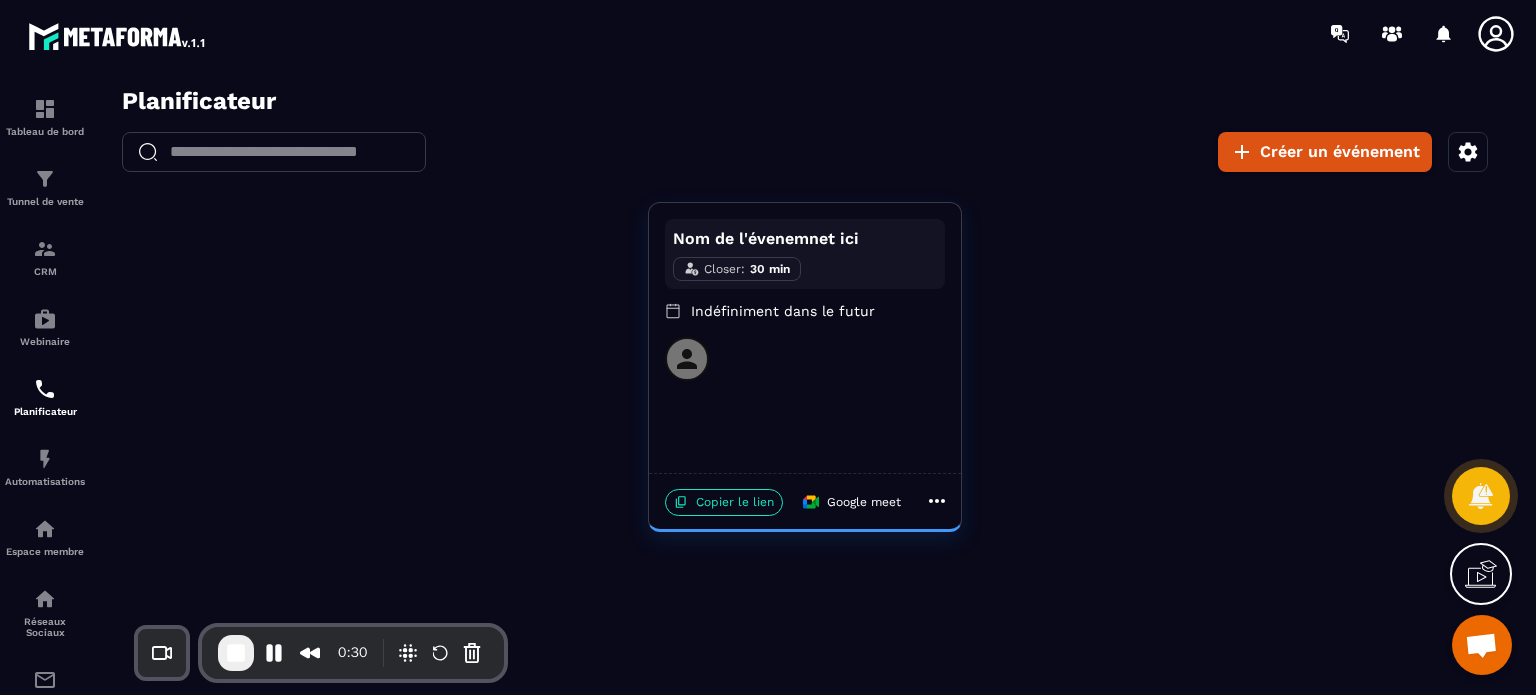 click 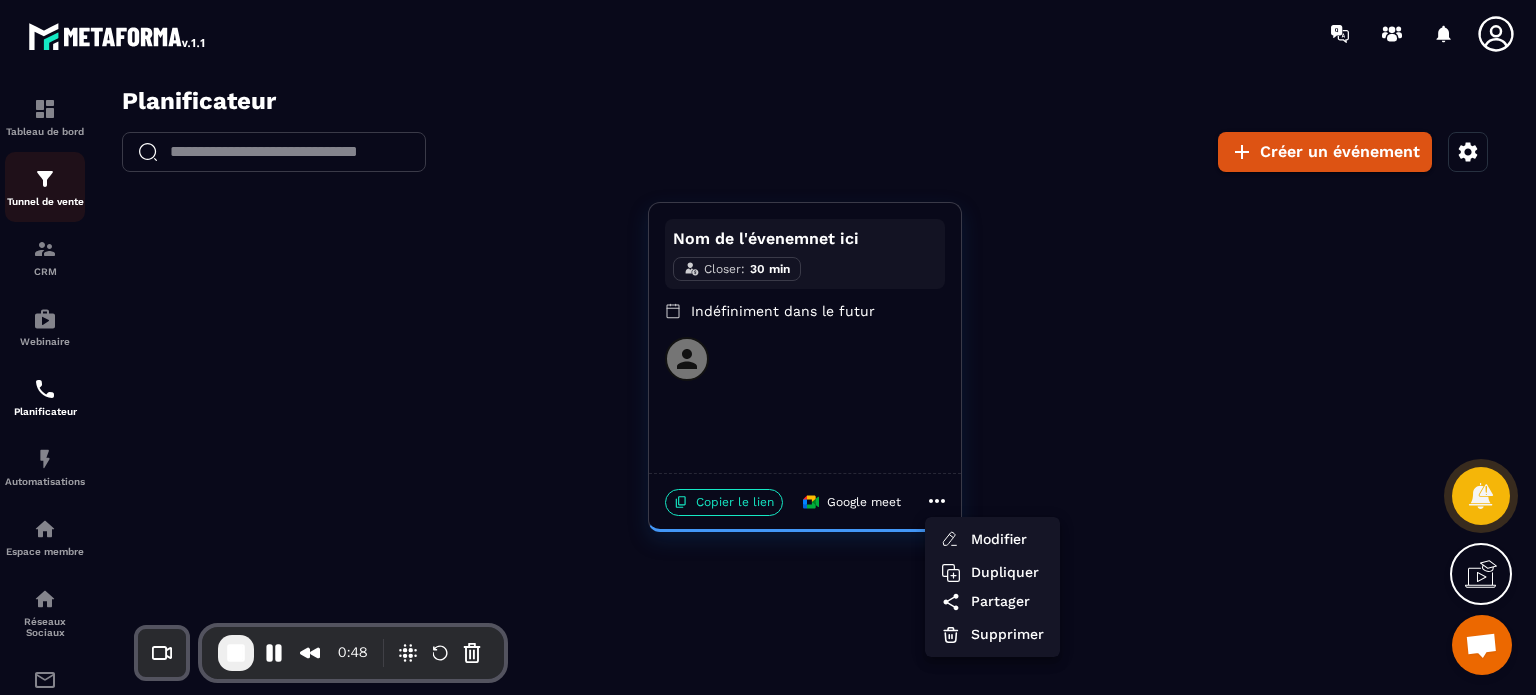 click on "Tunnel de vente" at bounding box center (45, 187) 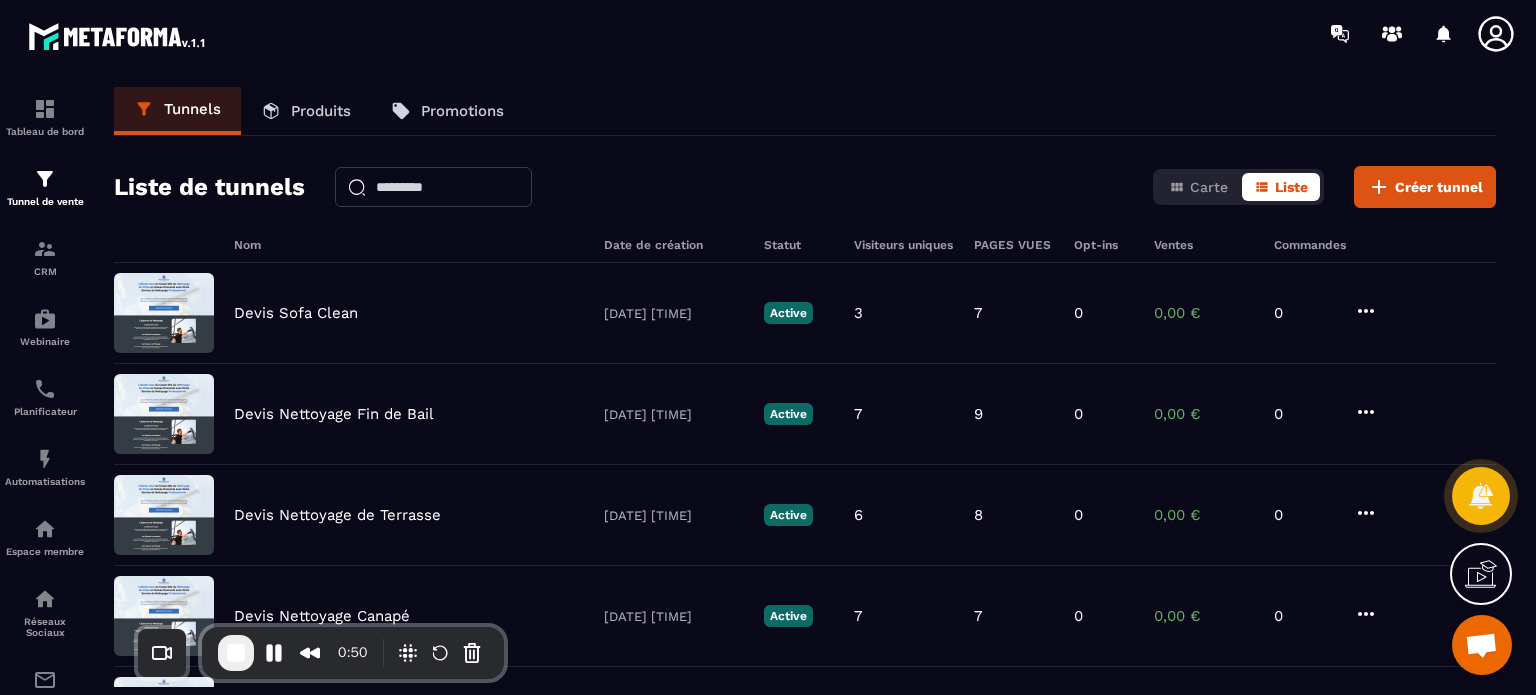 click at bounding box center [433, 187] 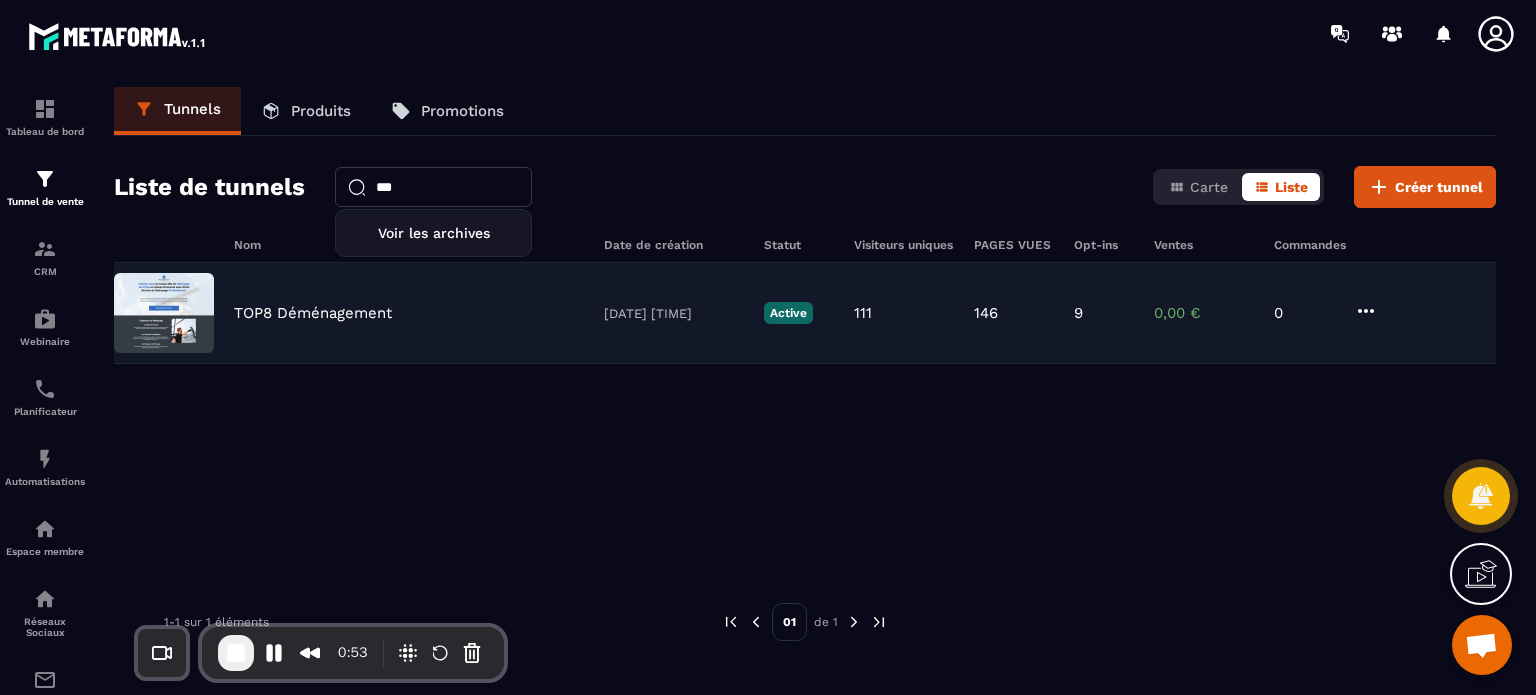 type on "***" 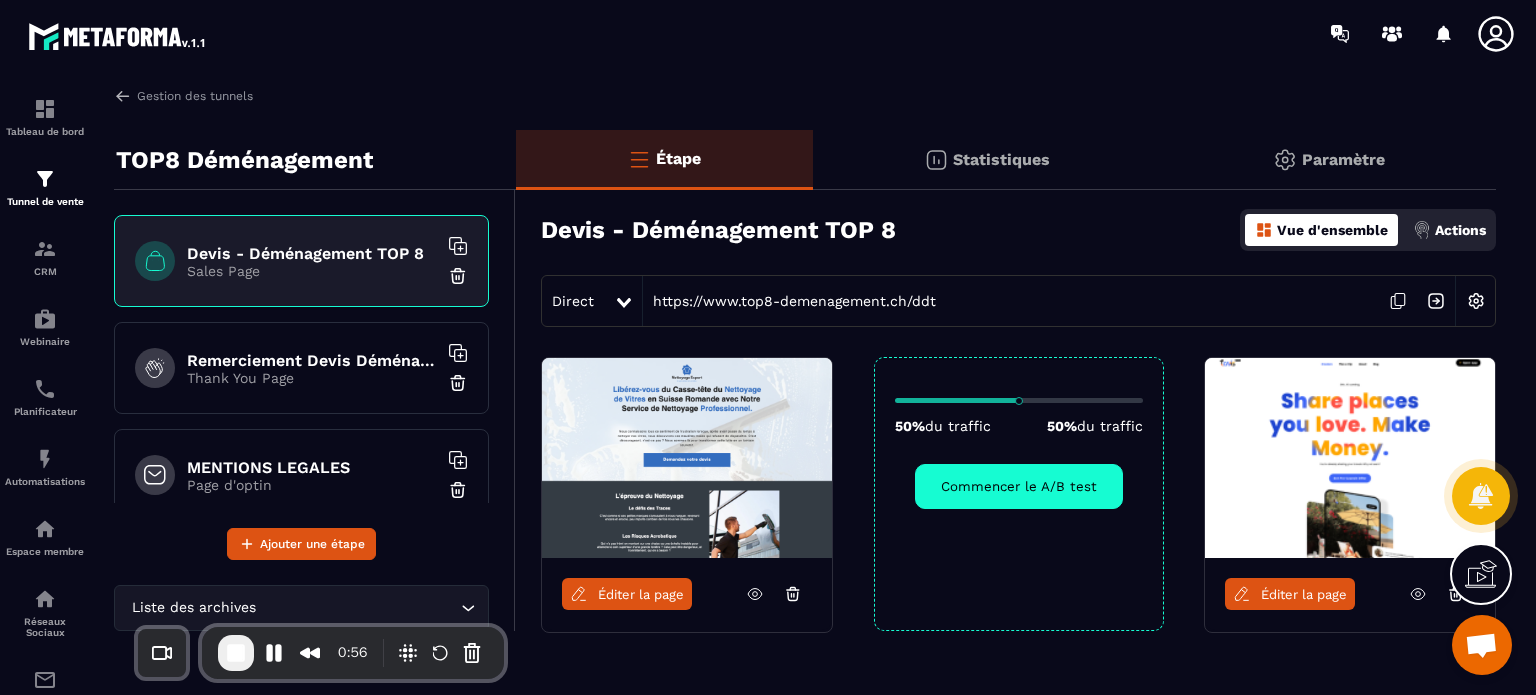 click on "Éditer la page" at bounding box center [641, 594] 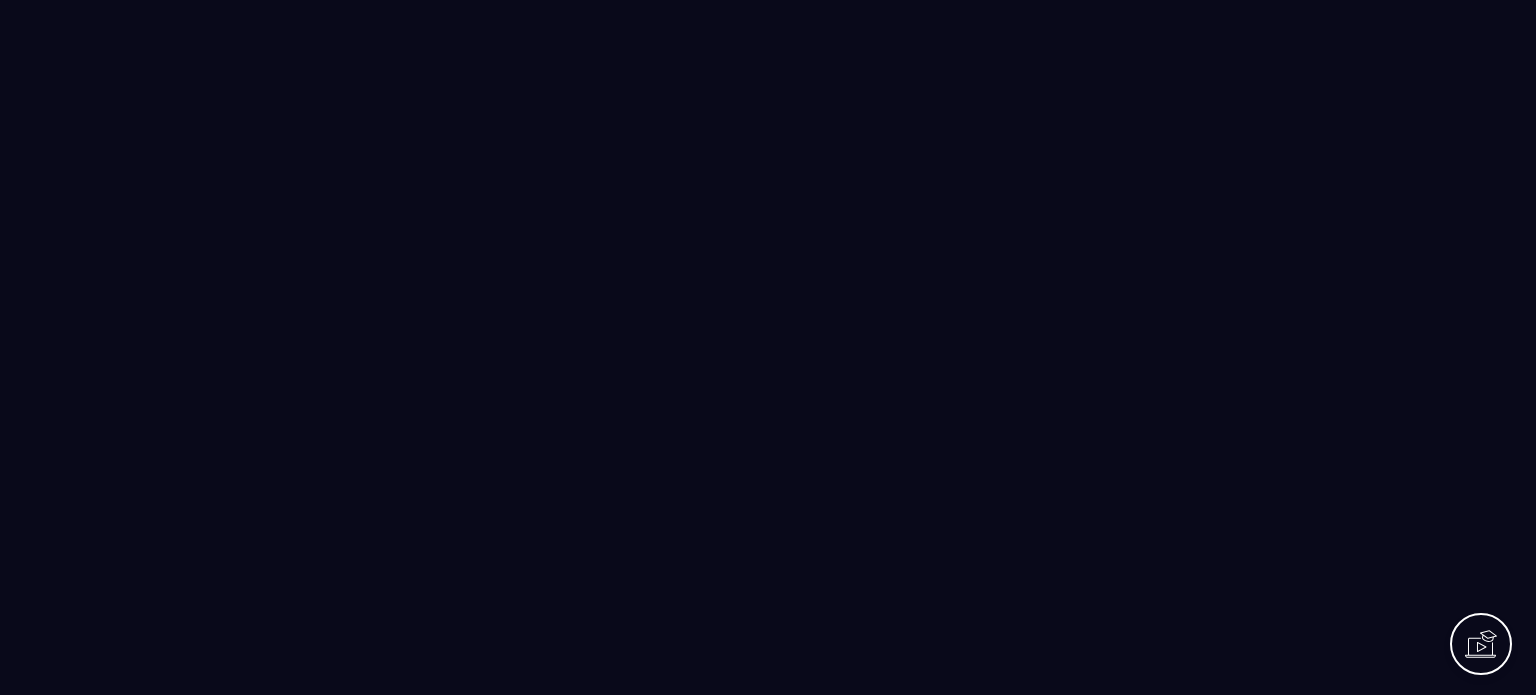 scroll, scrollTop: 0, scrollLeft: 0, axis: both 